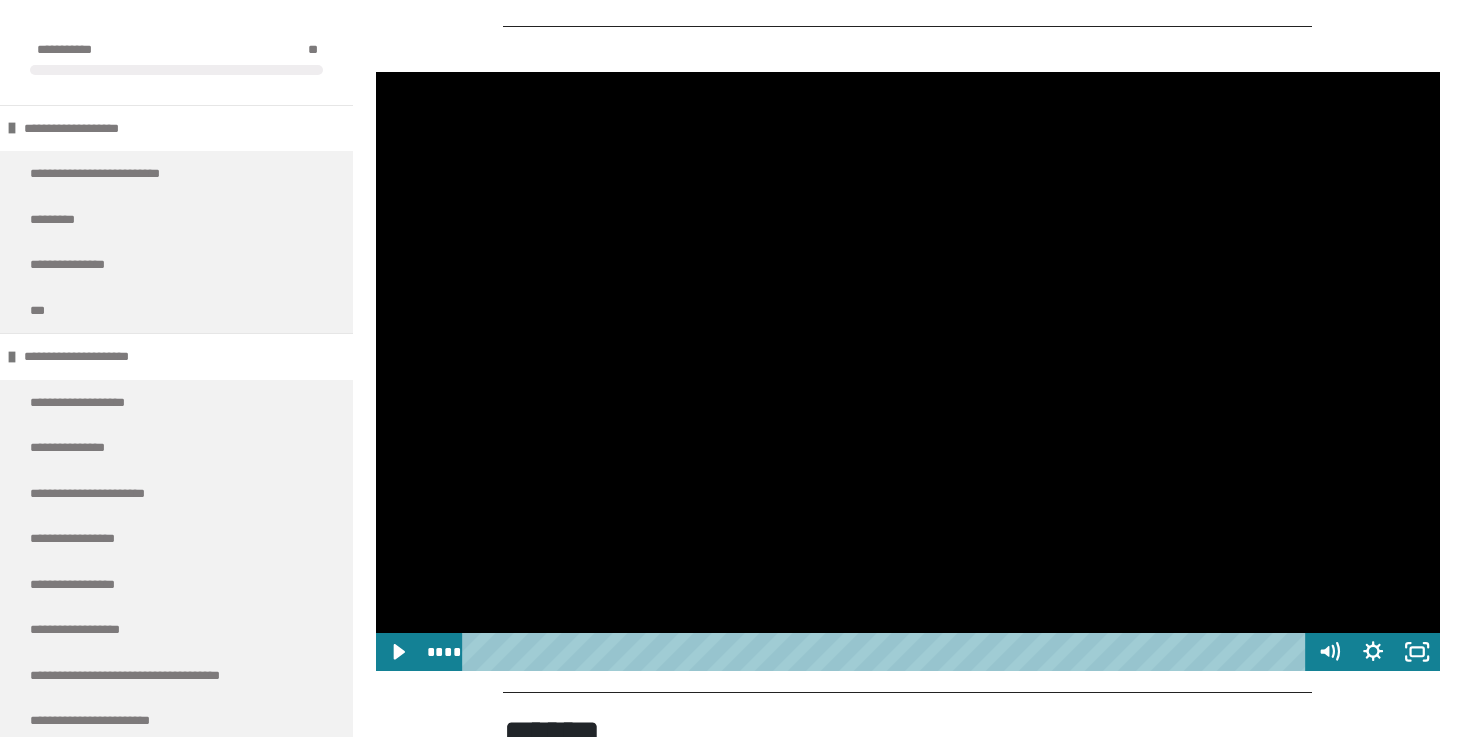 scroll, scrollTop: 0, scrollLeft: 0, axis: both 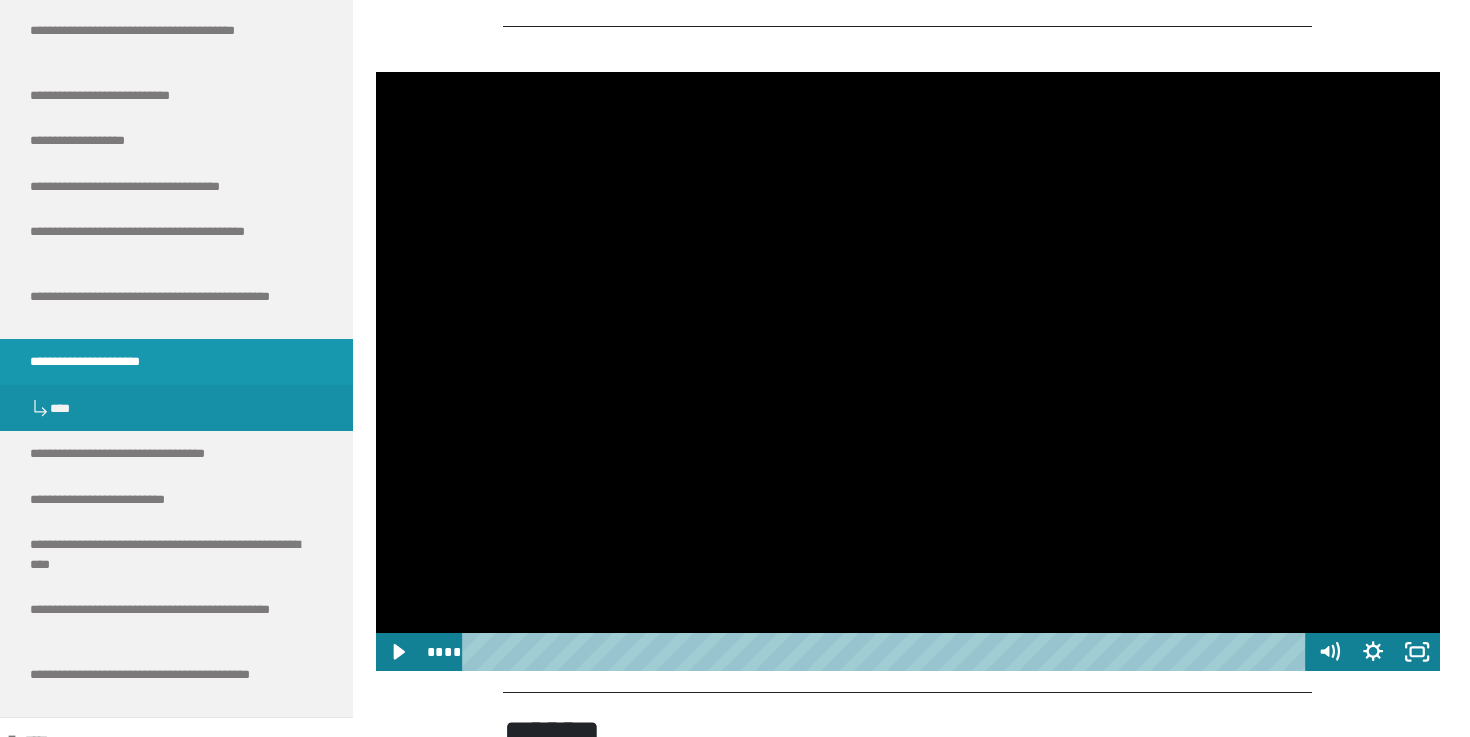 click at bounding box center (908, 371) 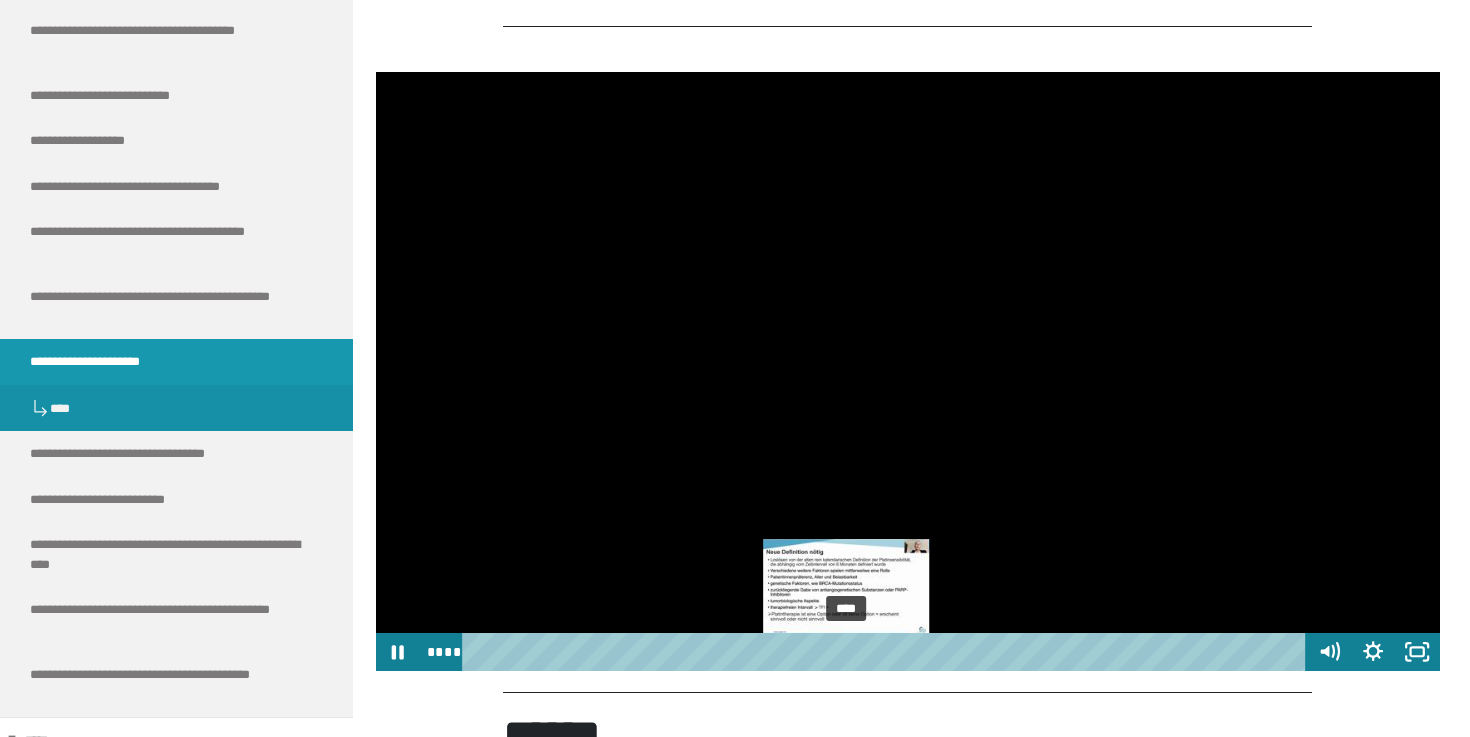 click on "****" at bounding box center [887, 652] 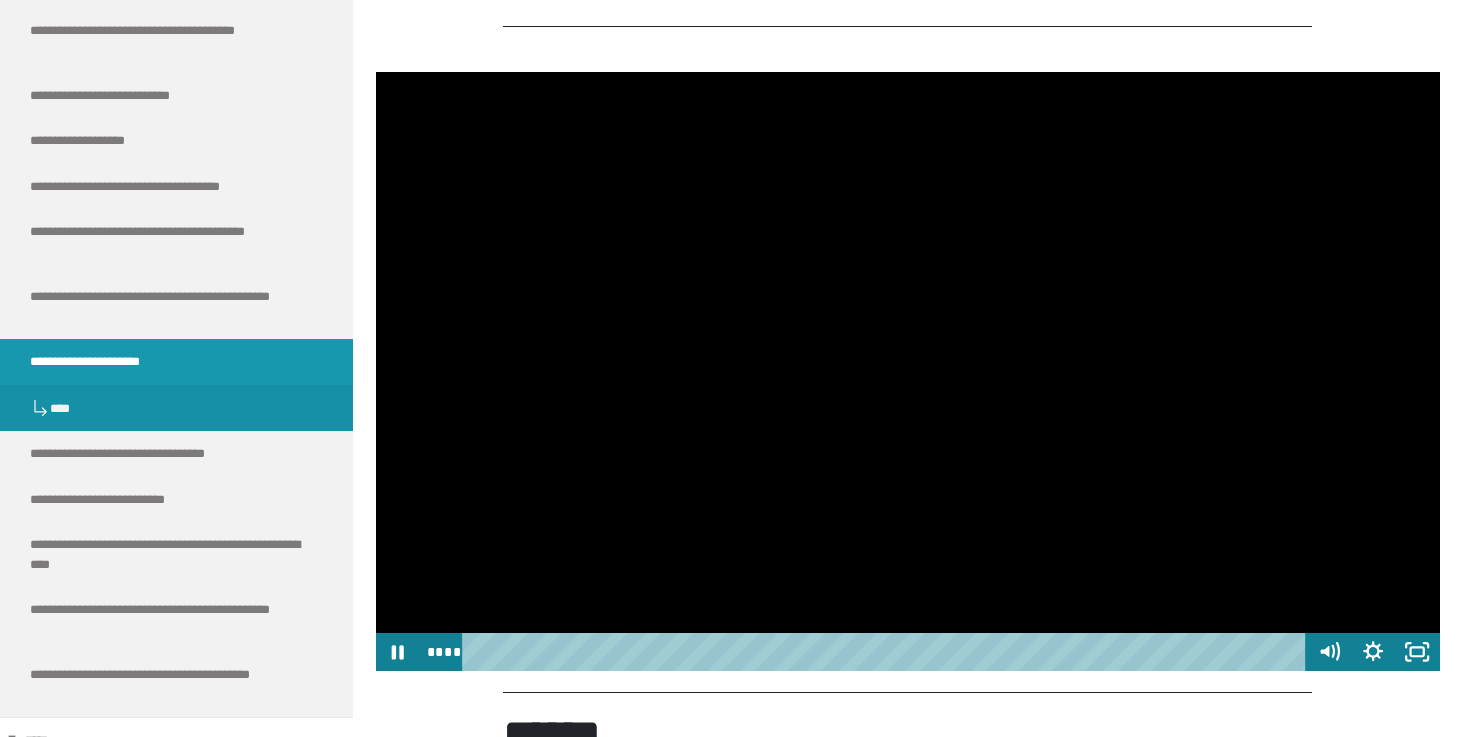 click at bounding box center (908, 371) 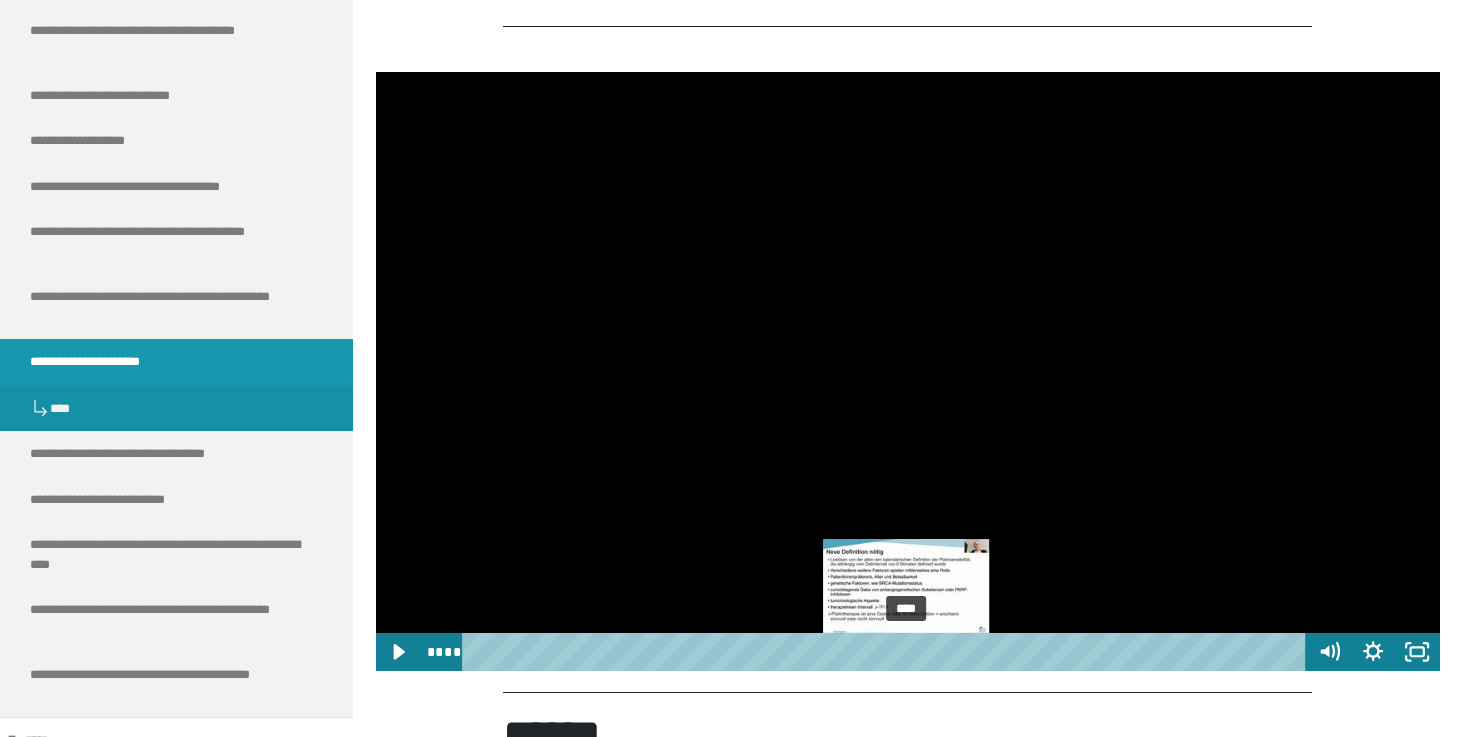 drag, startPoint x: 921, startPoint y: 650, endPoint x: 907, endPoint y: 651, distance: 14.035668 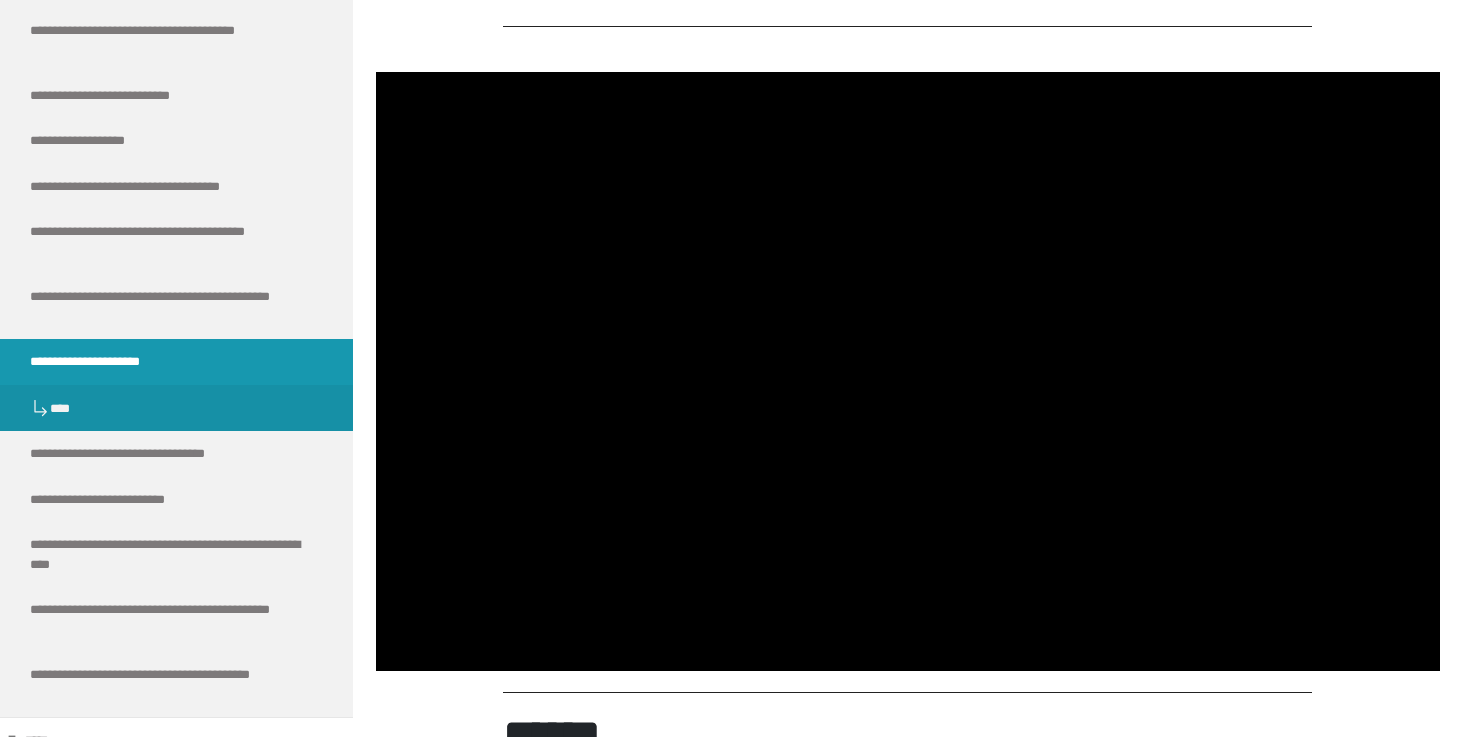 click at bounding box center [908, 371] 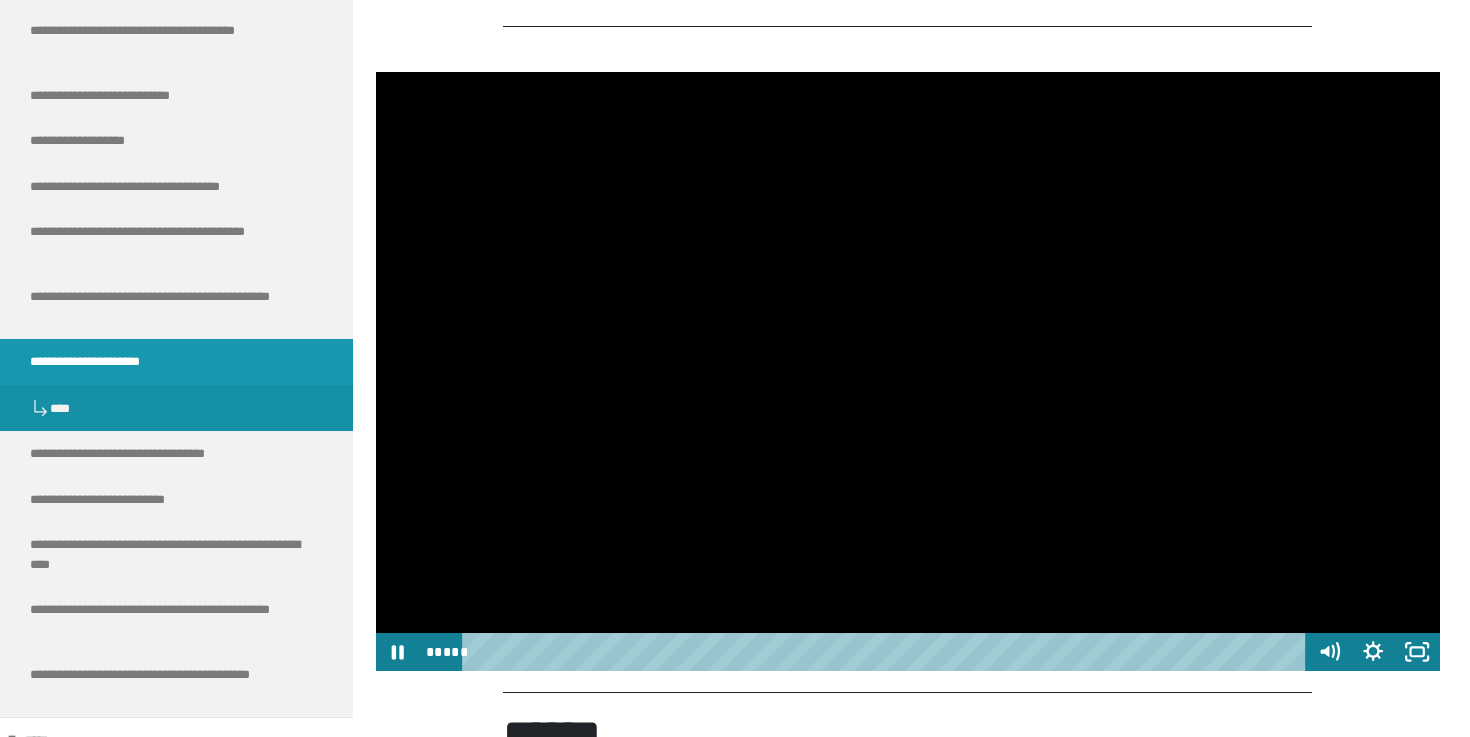 click at bounding box center (908, 371) 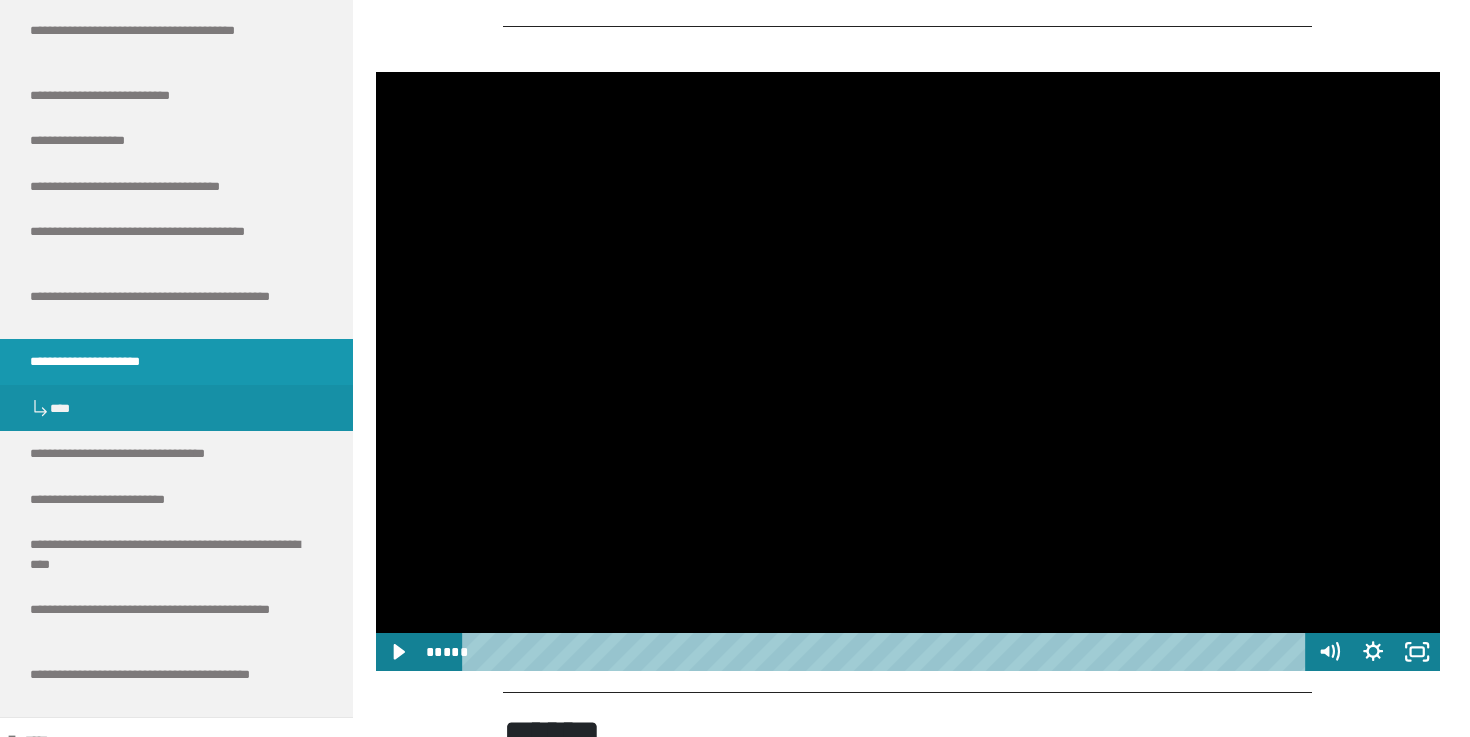 click at bounding box center (908, 371) 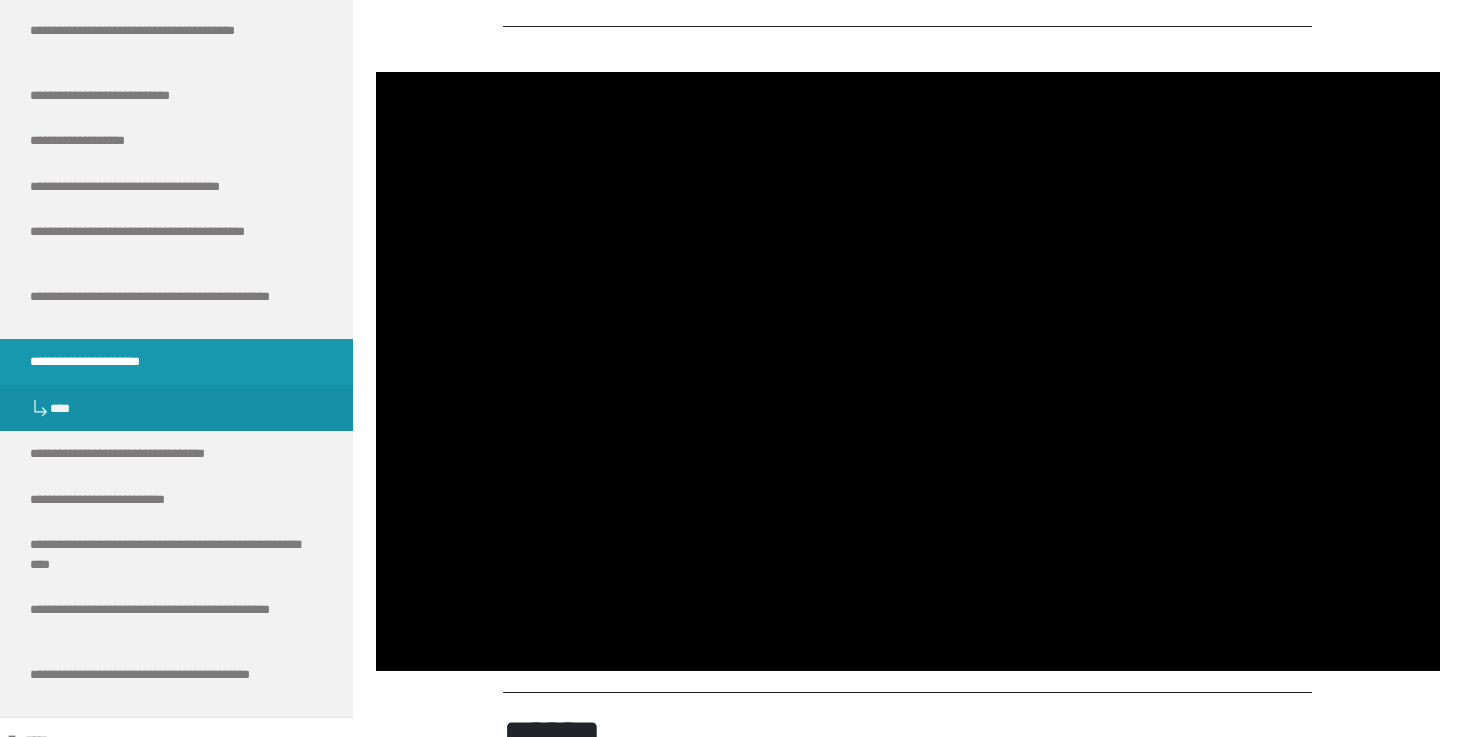 click at bounding box center (908, 371) 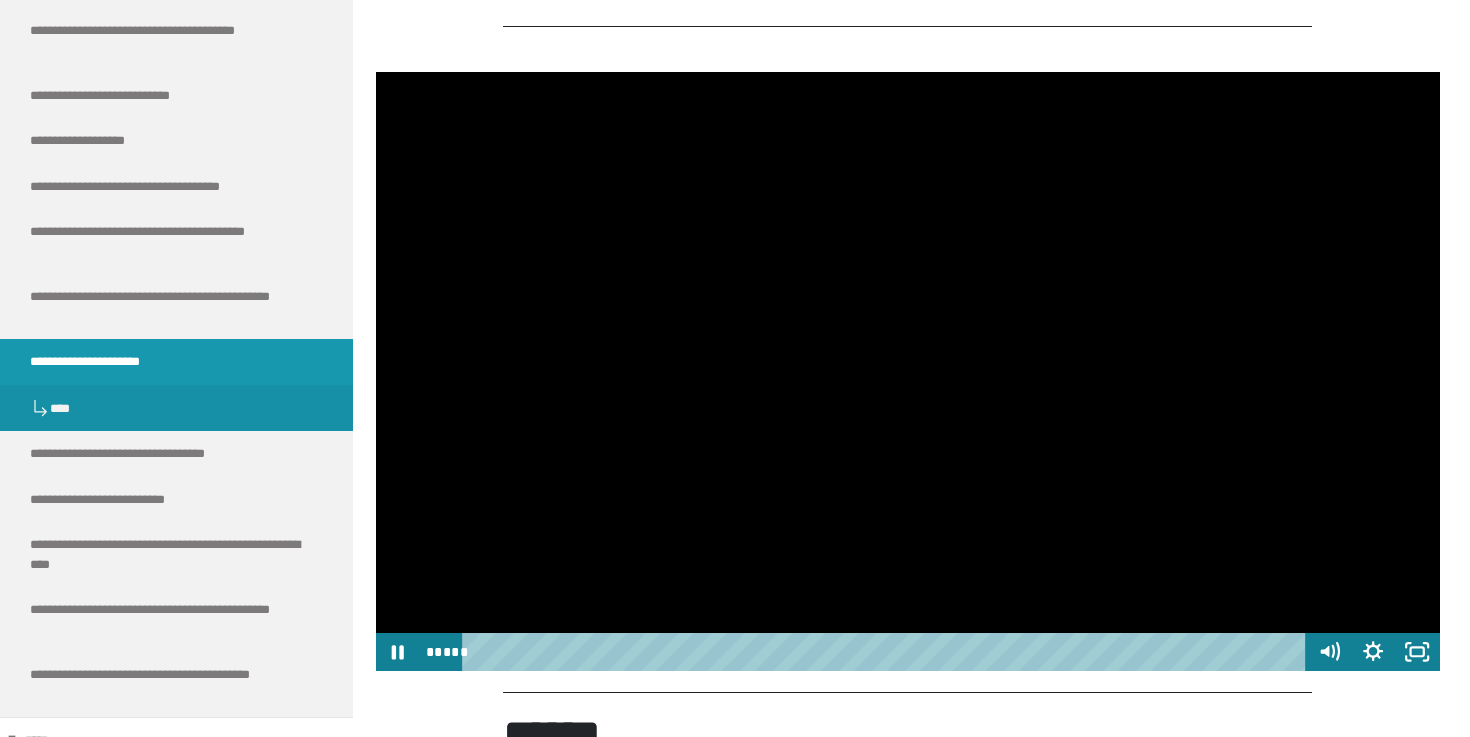 click at bounding box center [908, 371] 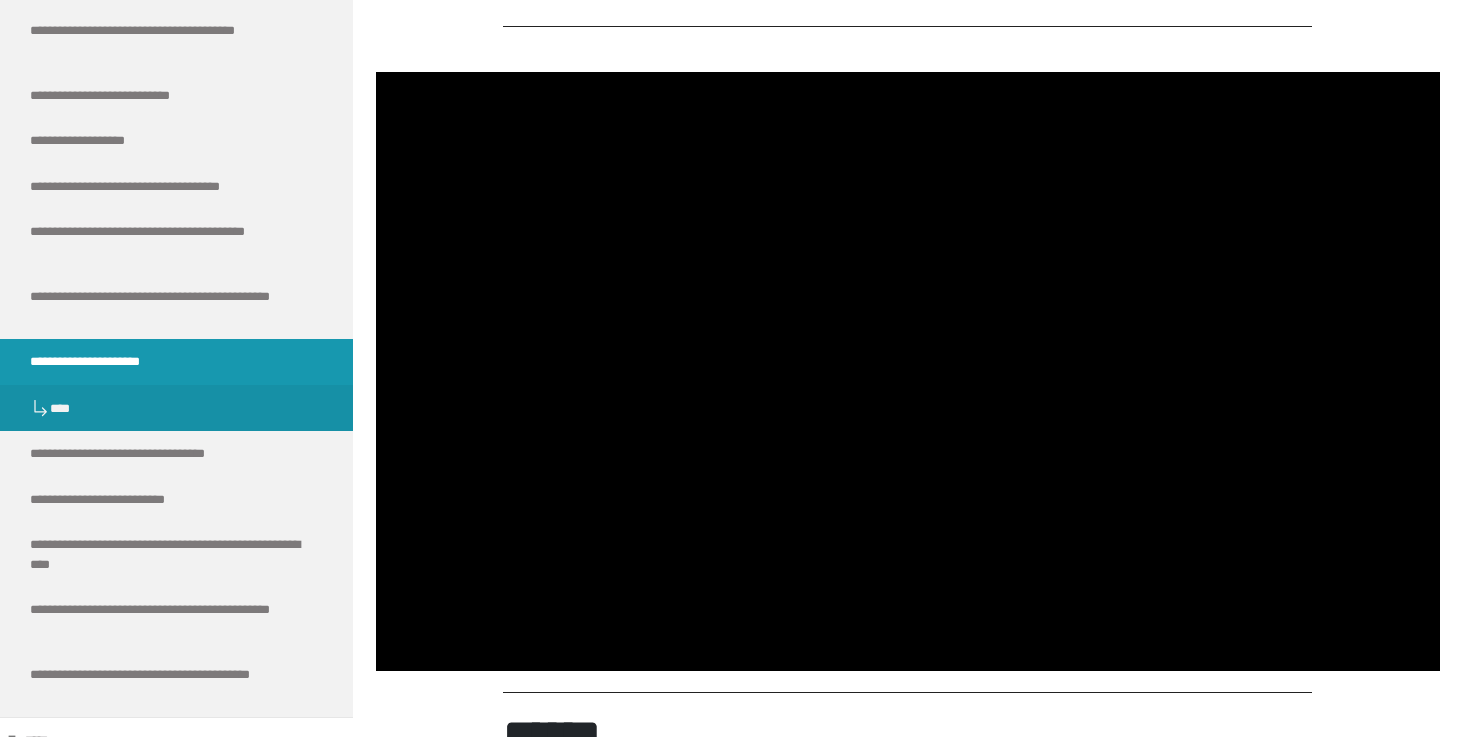 click at bounding box center (908, 371) 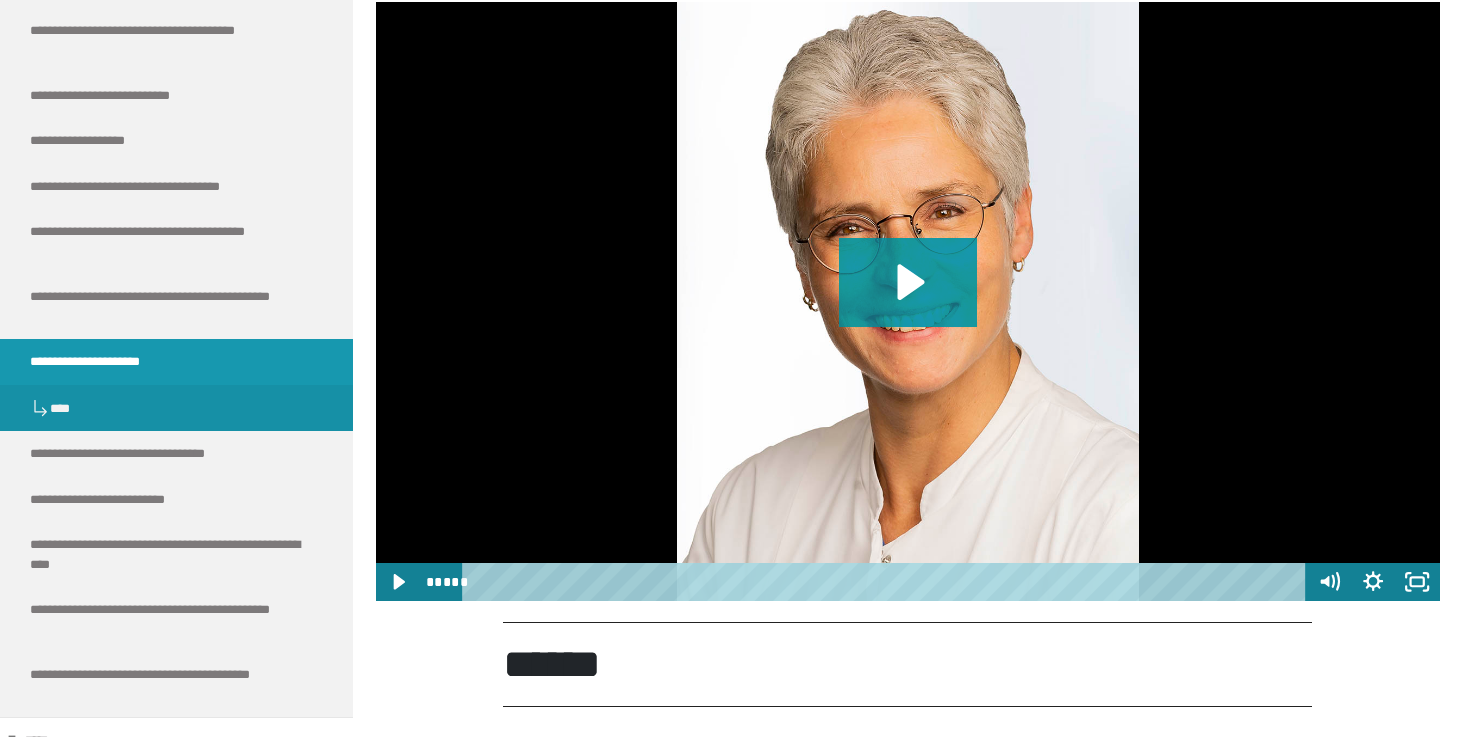 scroll, scrollTop: 1551, scrollLeft: 0, axis: vertical 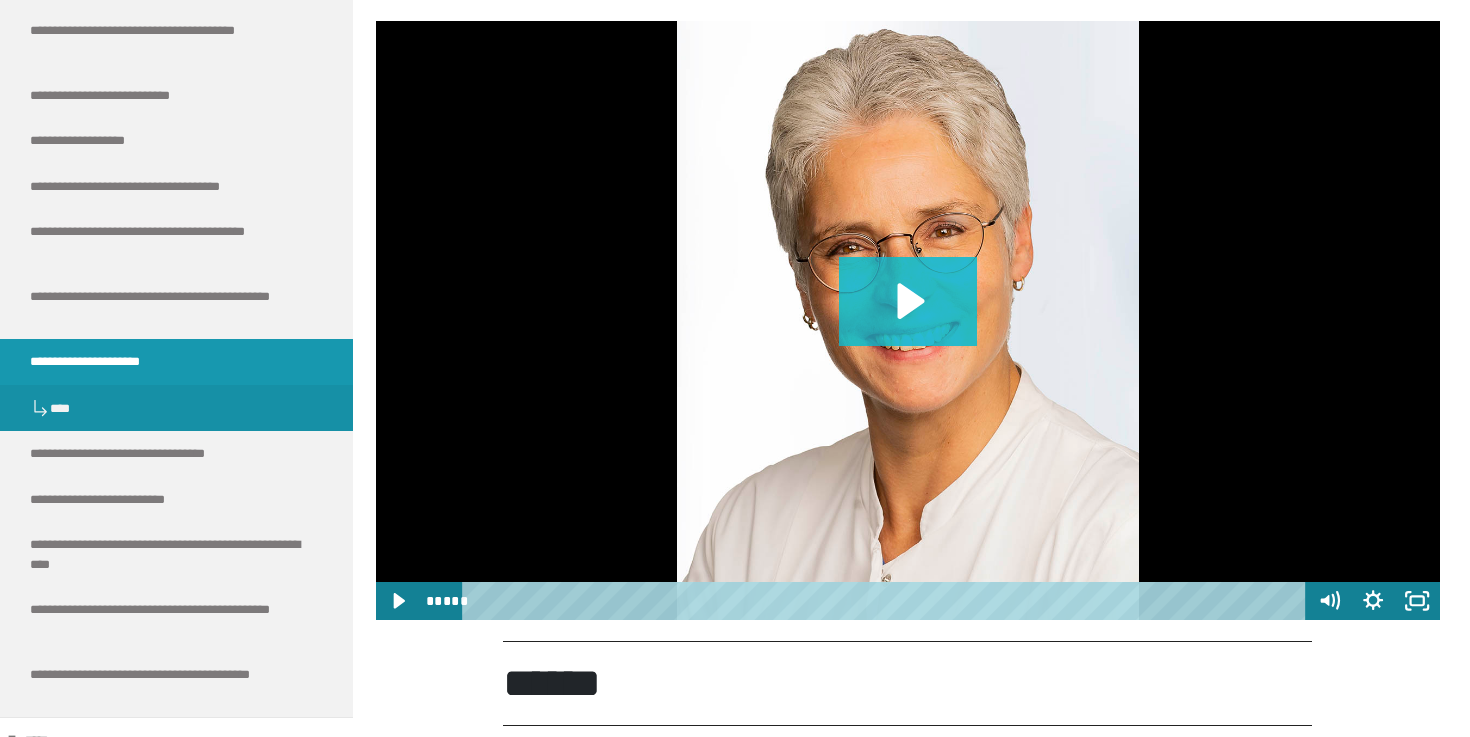 click 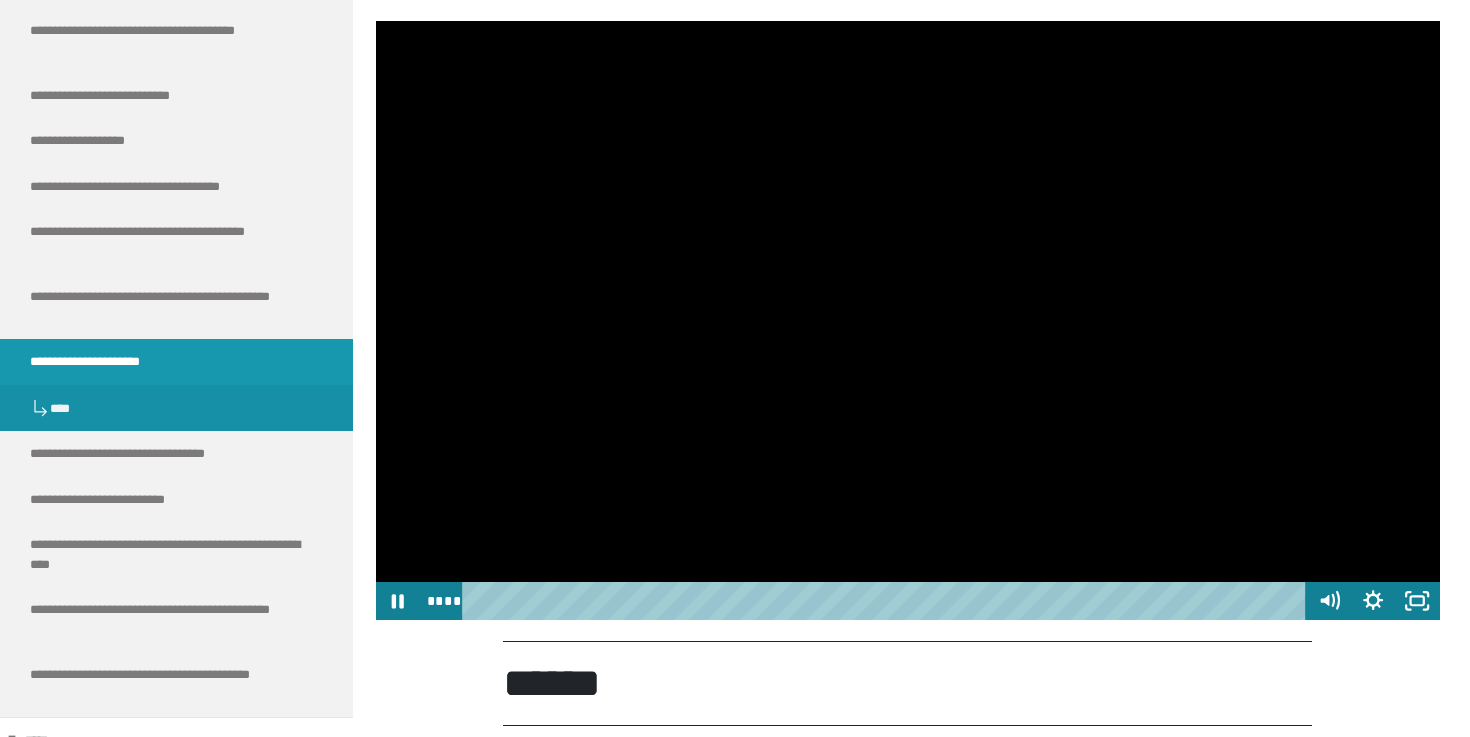 click at bounding box center (908, 320) 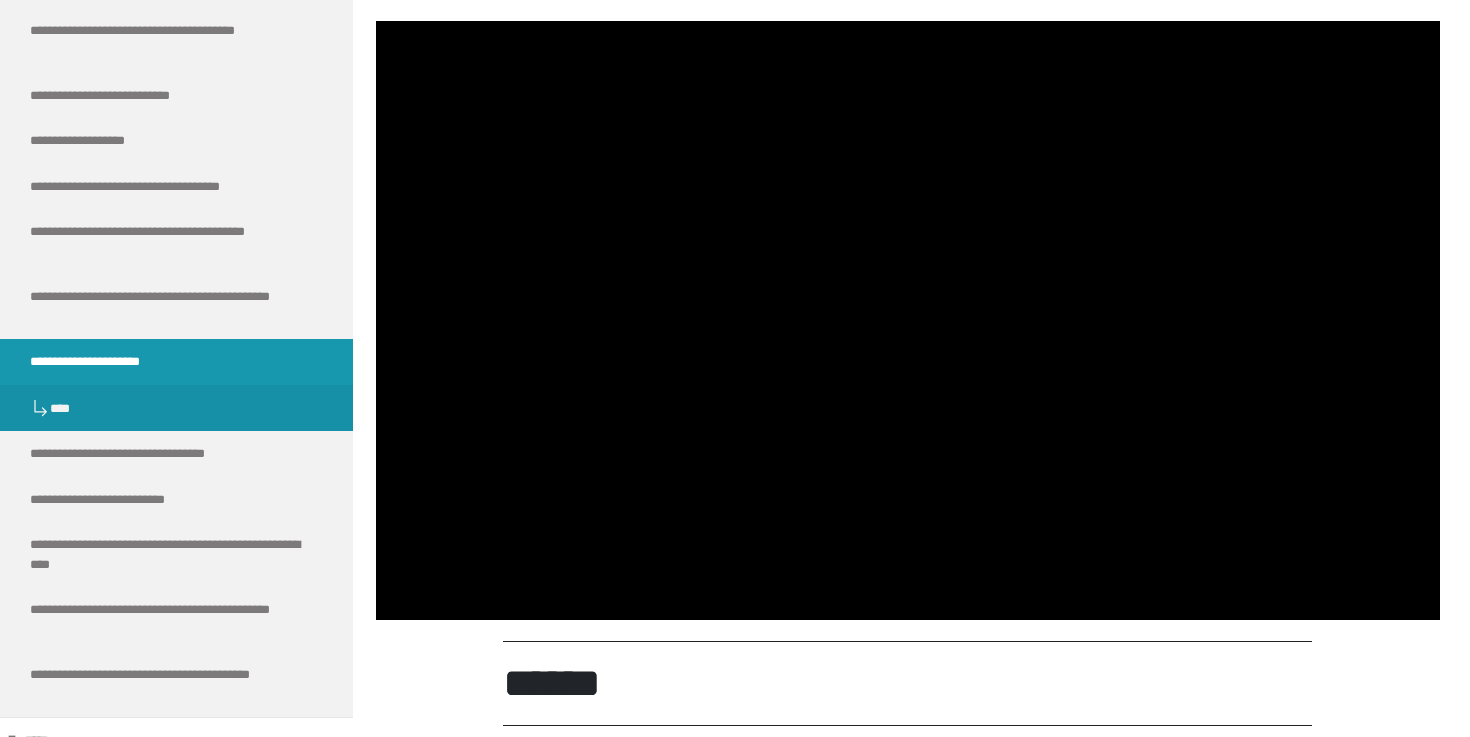 click at bounding box center [908, 320] 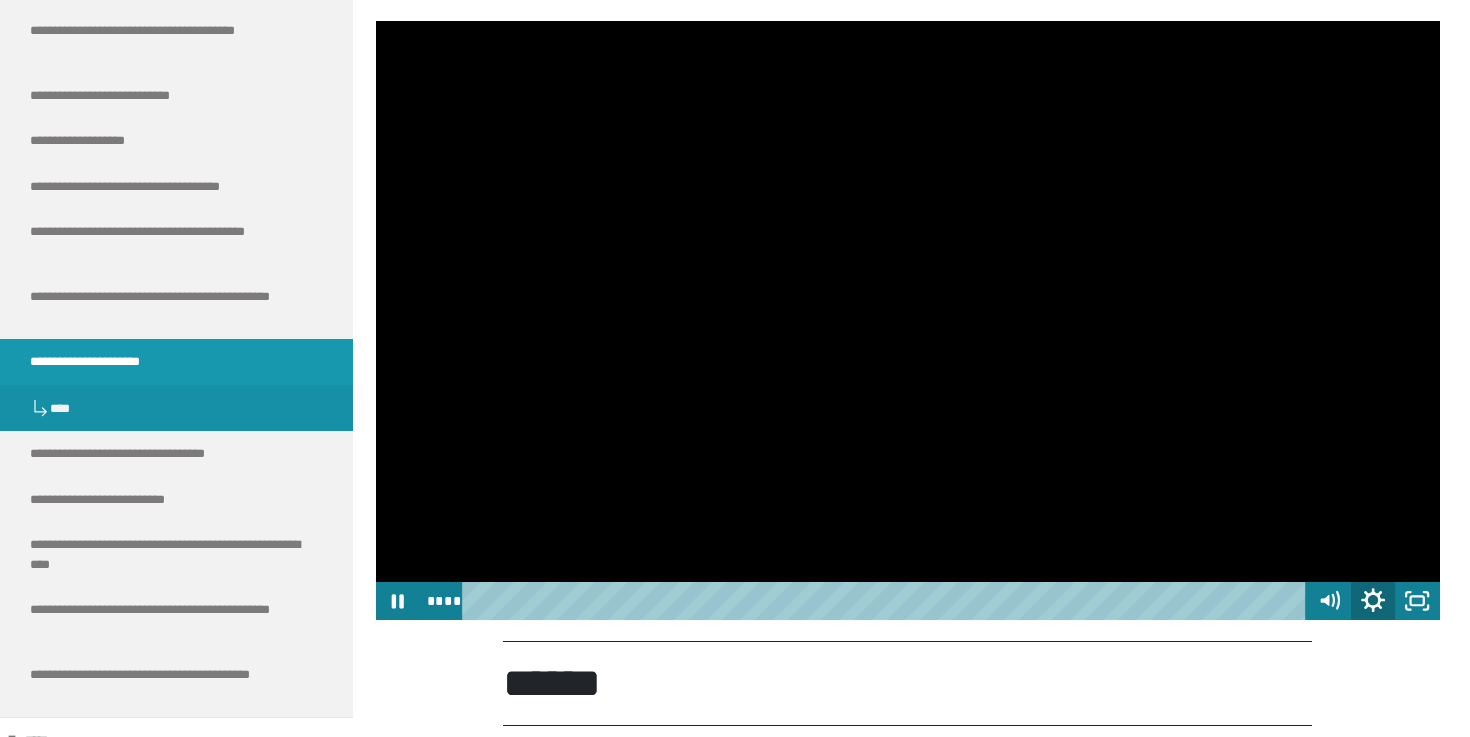 click 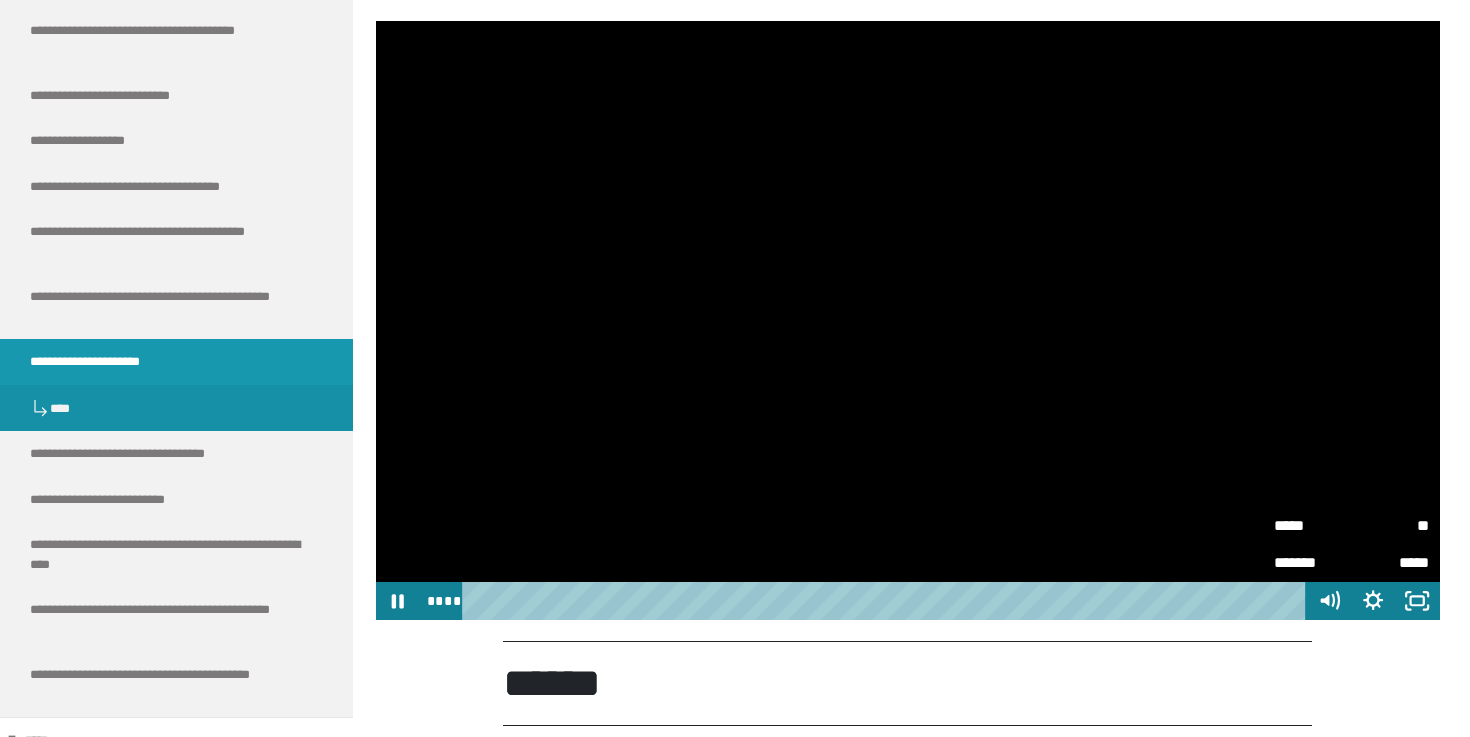 click on "**" at bounding box center (1390, 523) 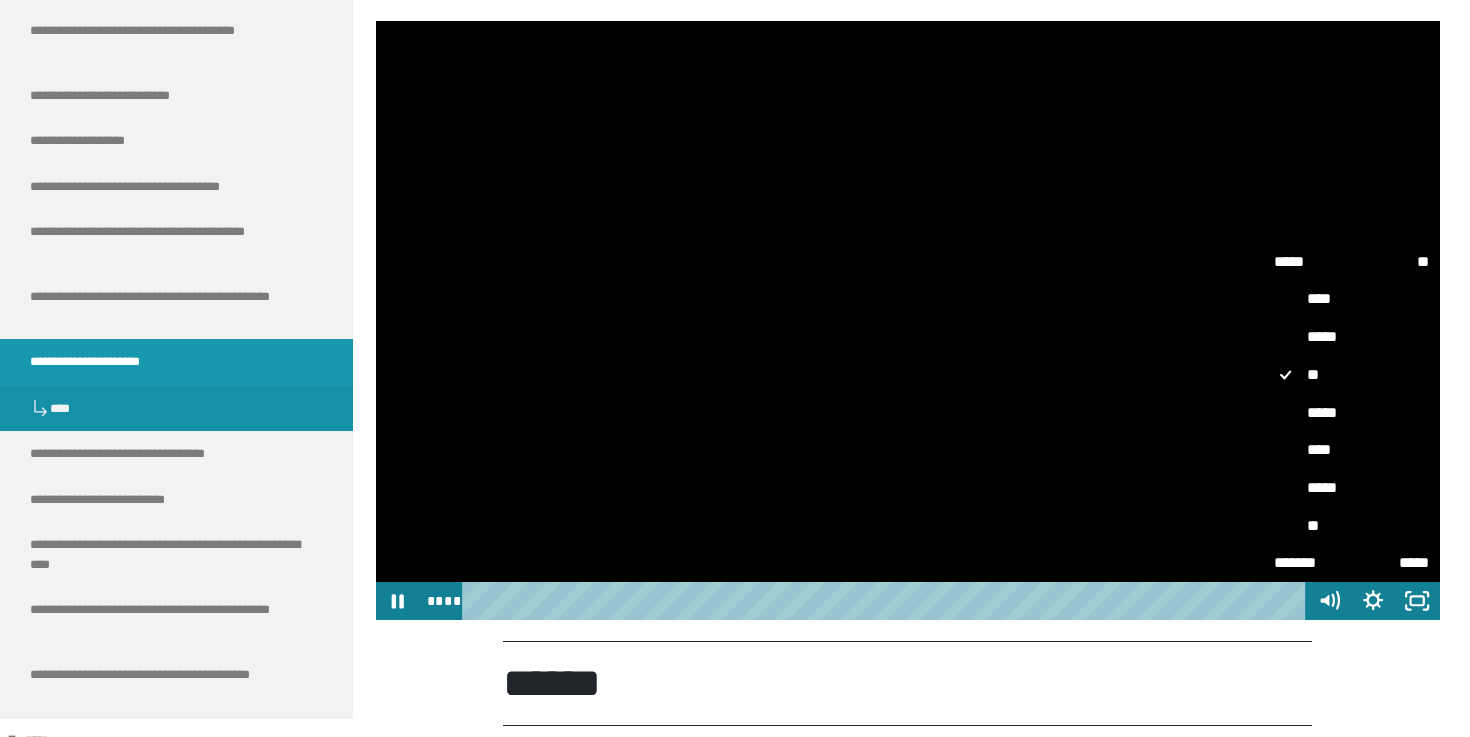 click on "**" at bounding box center (1351, 526) 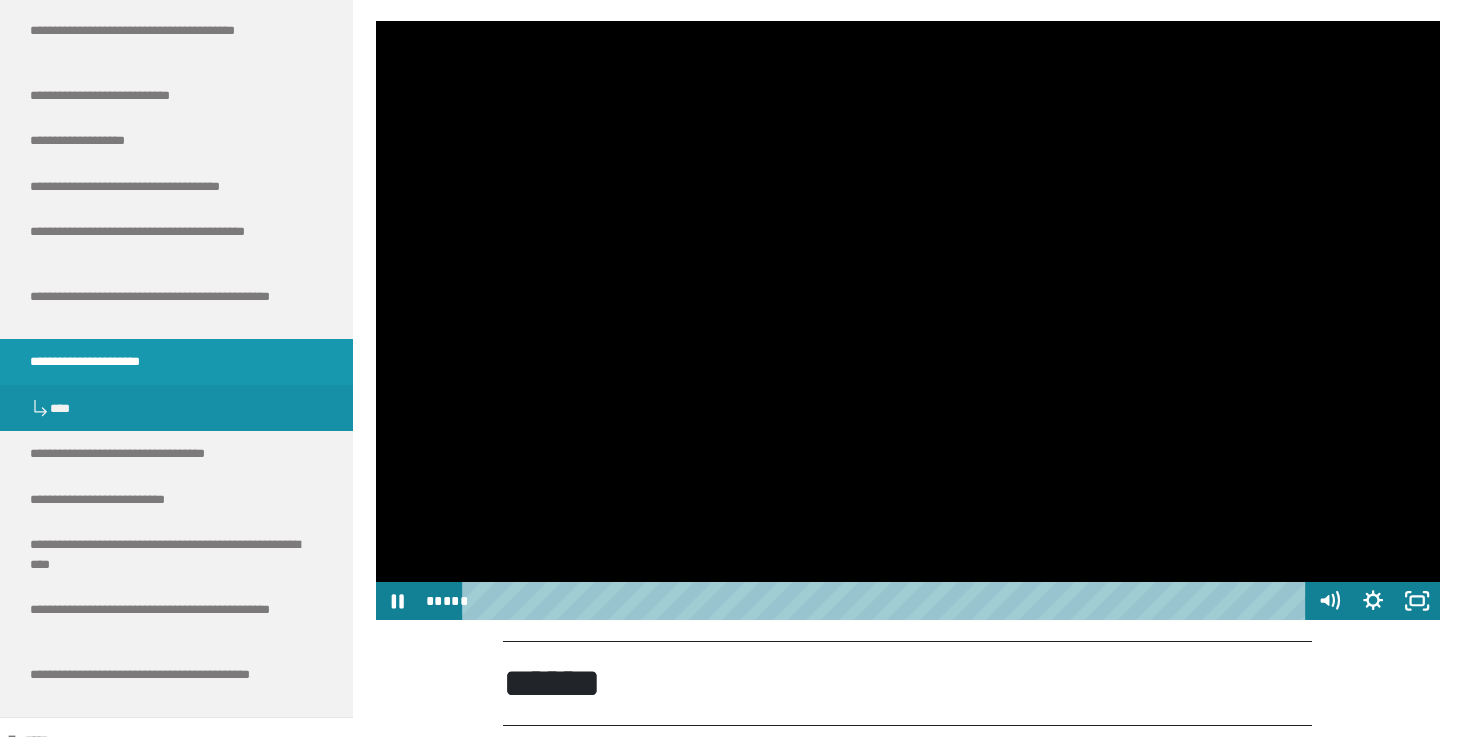 click at bounding box center [908, 320] 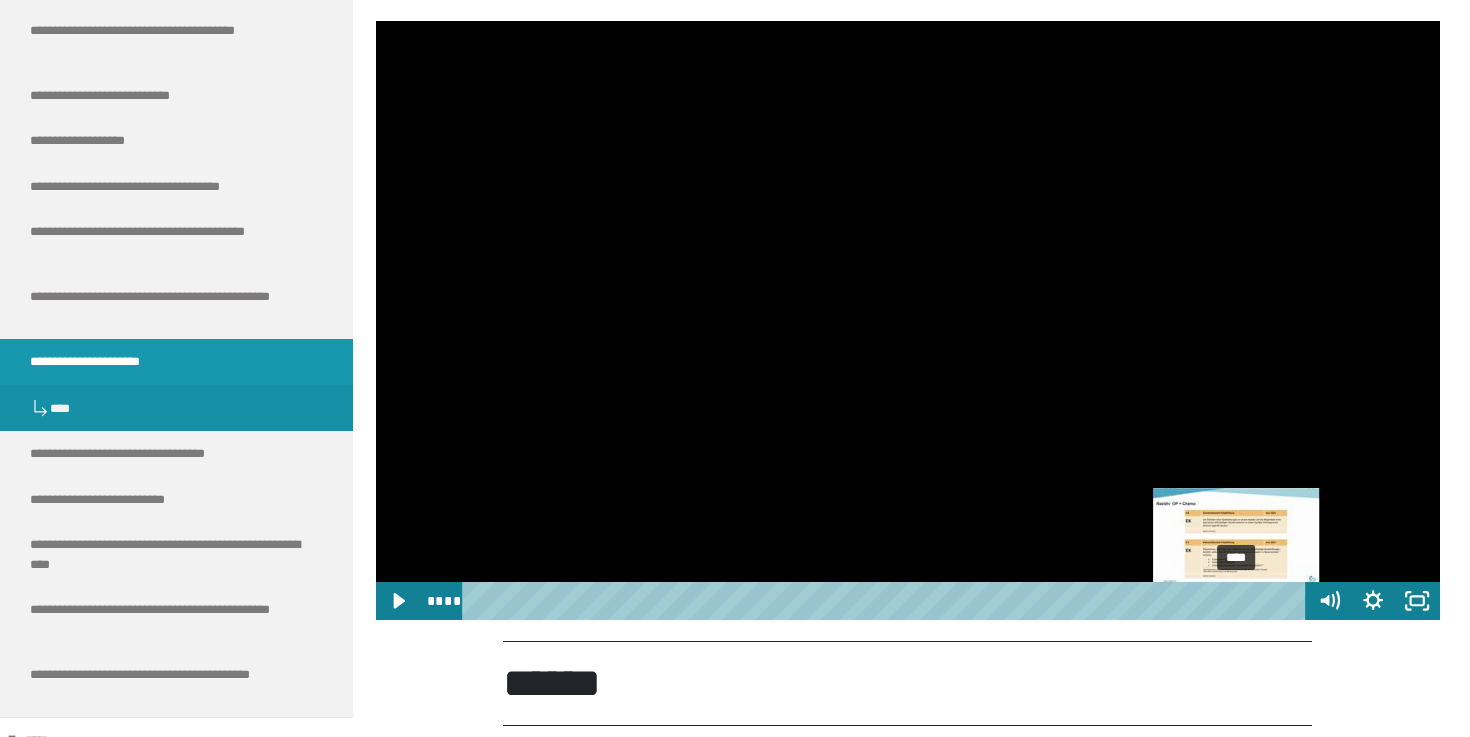 drag, startPoint x: 1292, startPoint y: 601, endPoint x: 1239, endPoint y: 603, distance: 53.037724 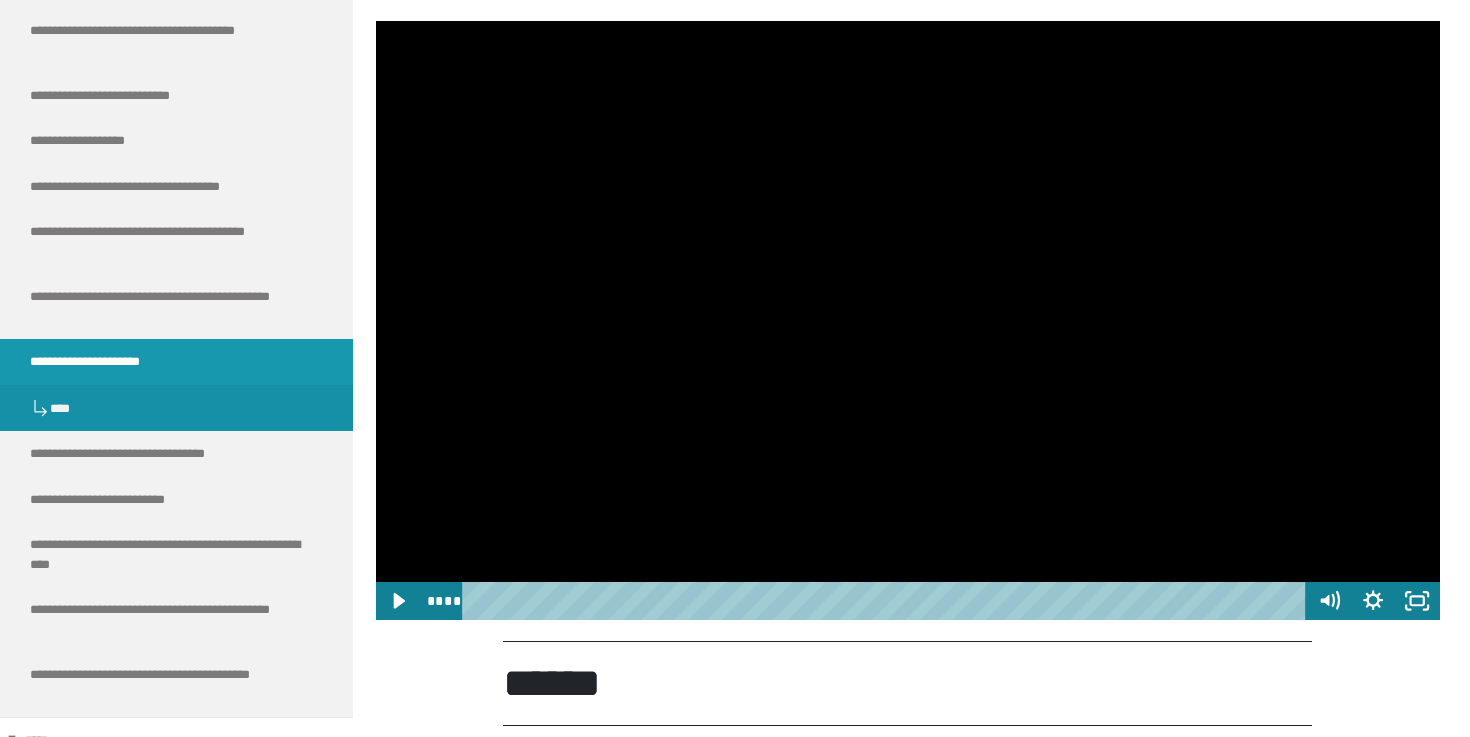 click at bounding box center (908, 320) 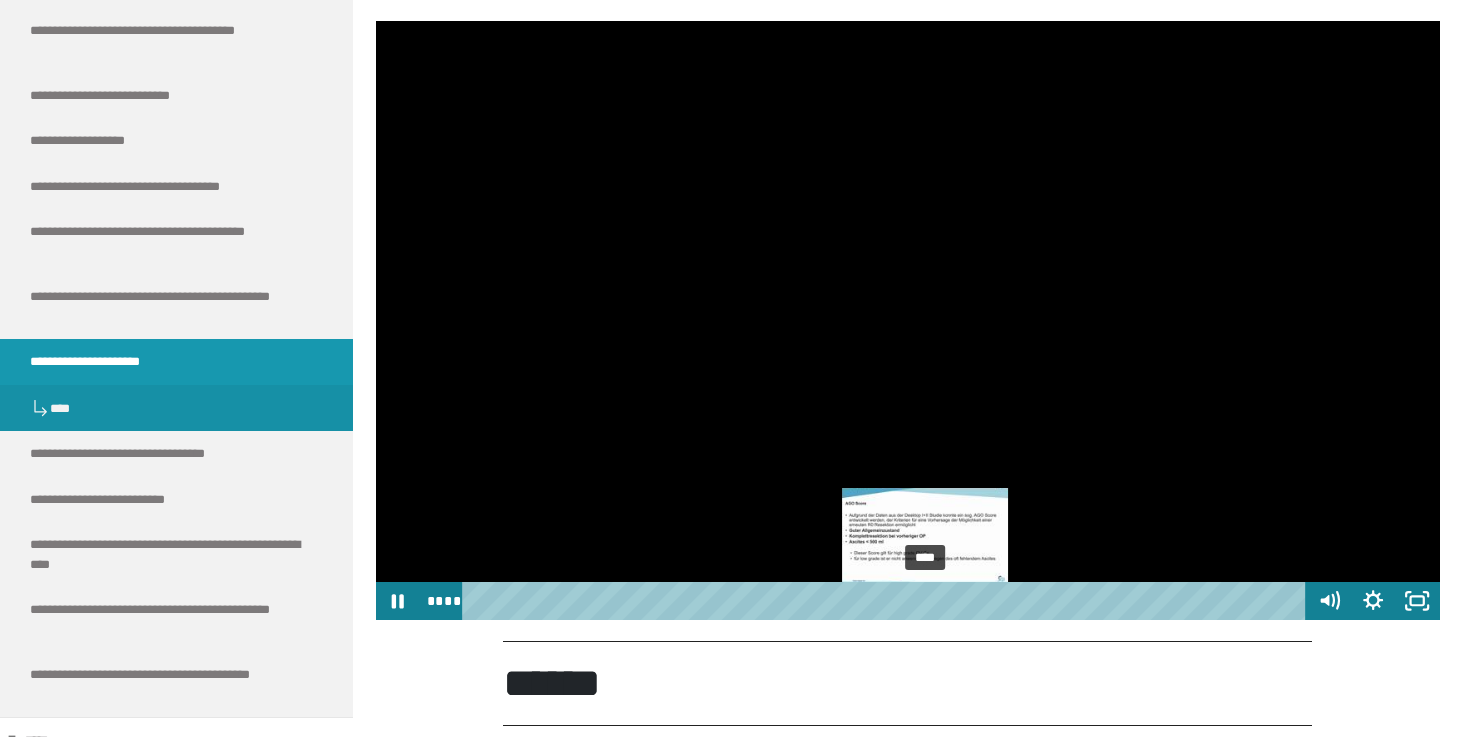 click on "****" at bounding box center (887, 601) 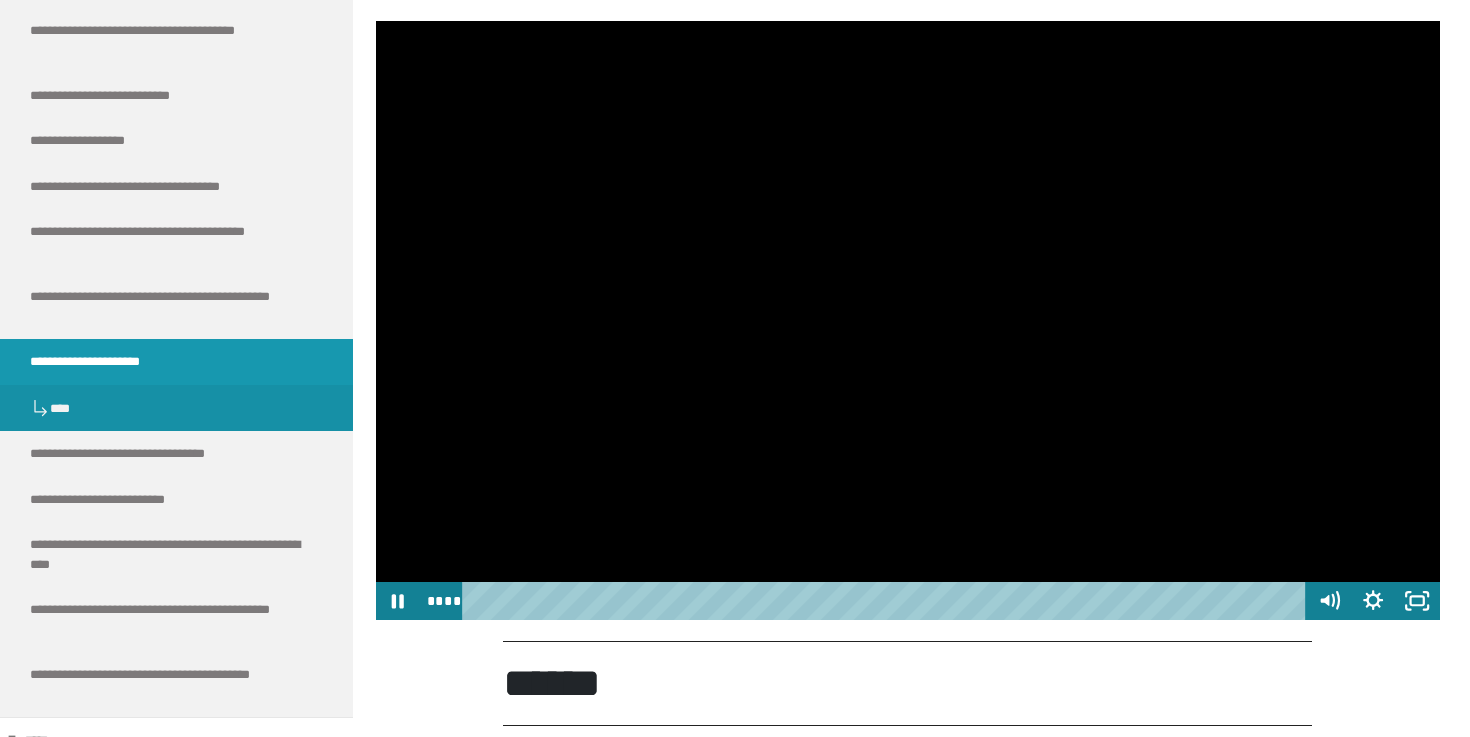 click at bounding box center (908, 320) 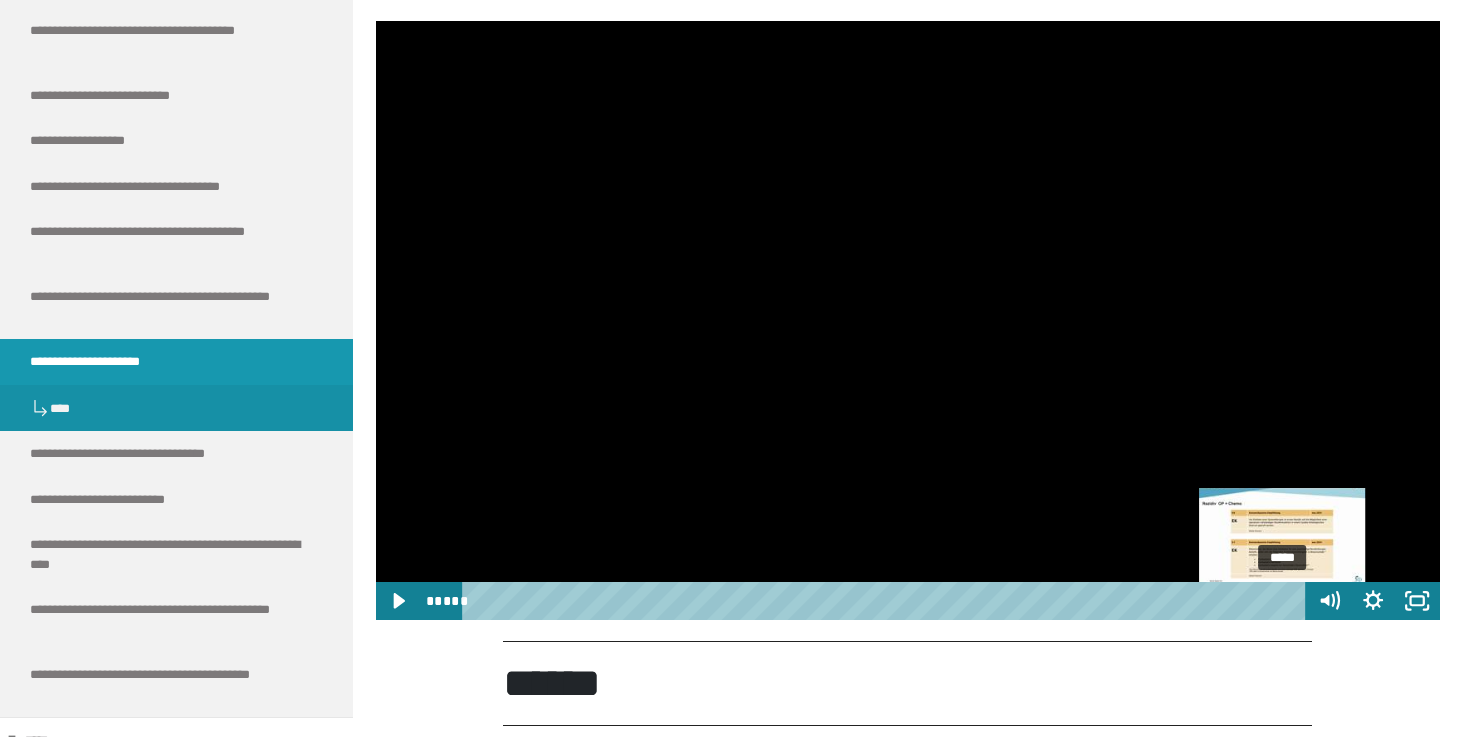 click on "*****" at bounding box center [887, 601] 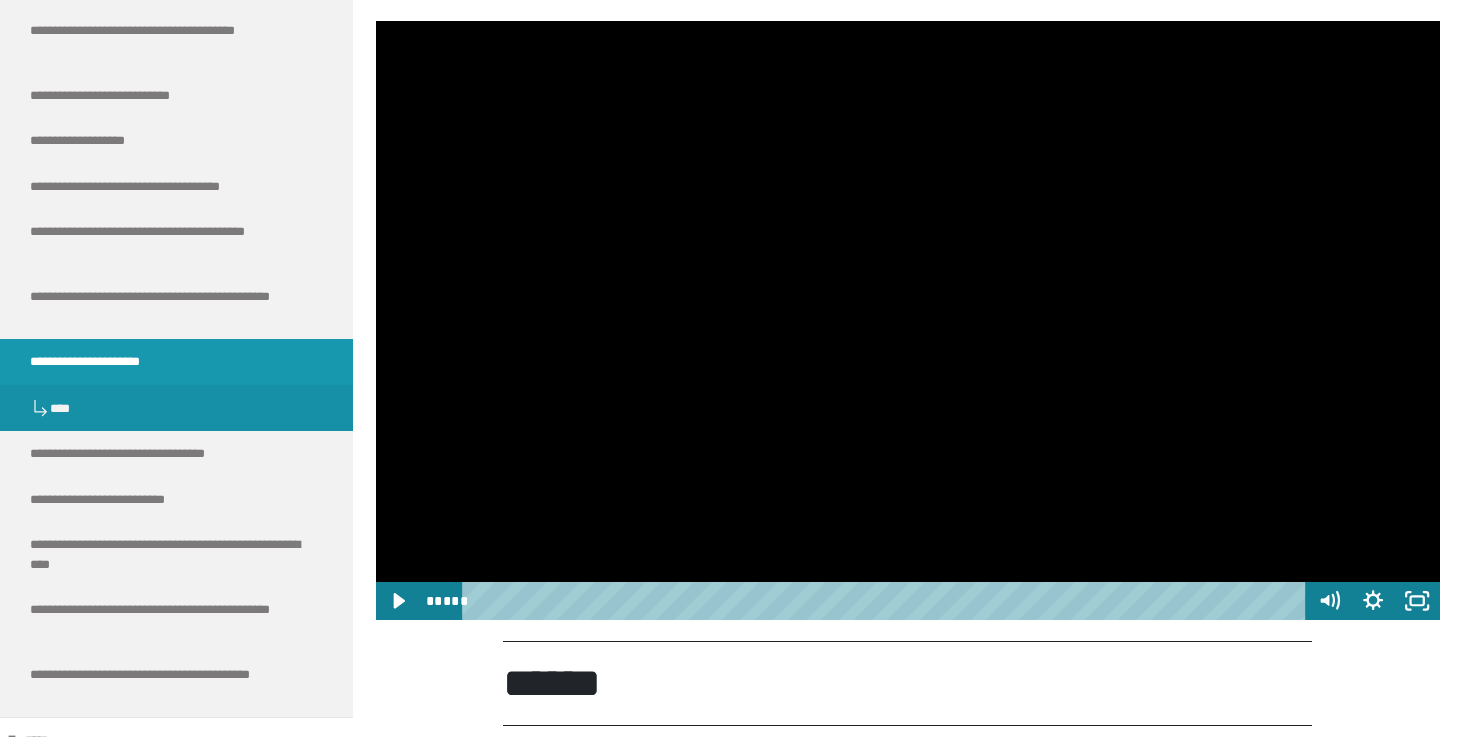 click at bounding box center [908, 320] 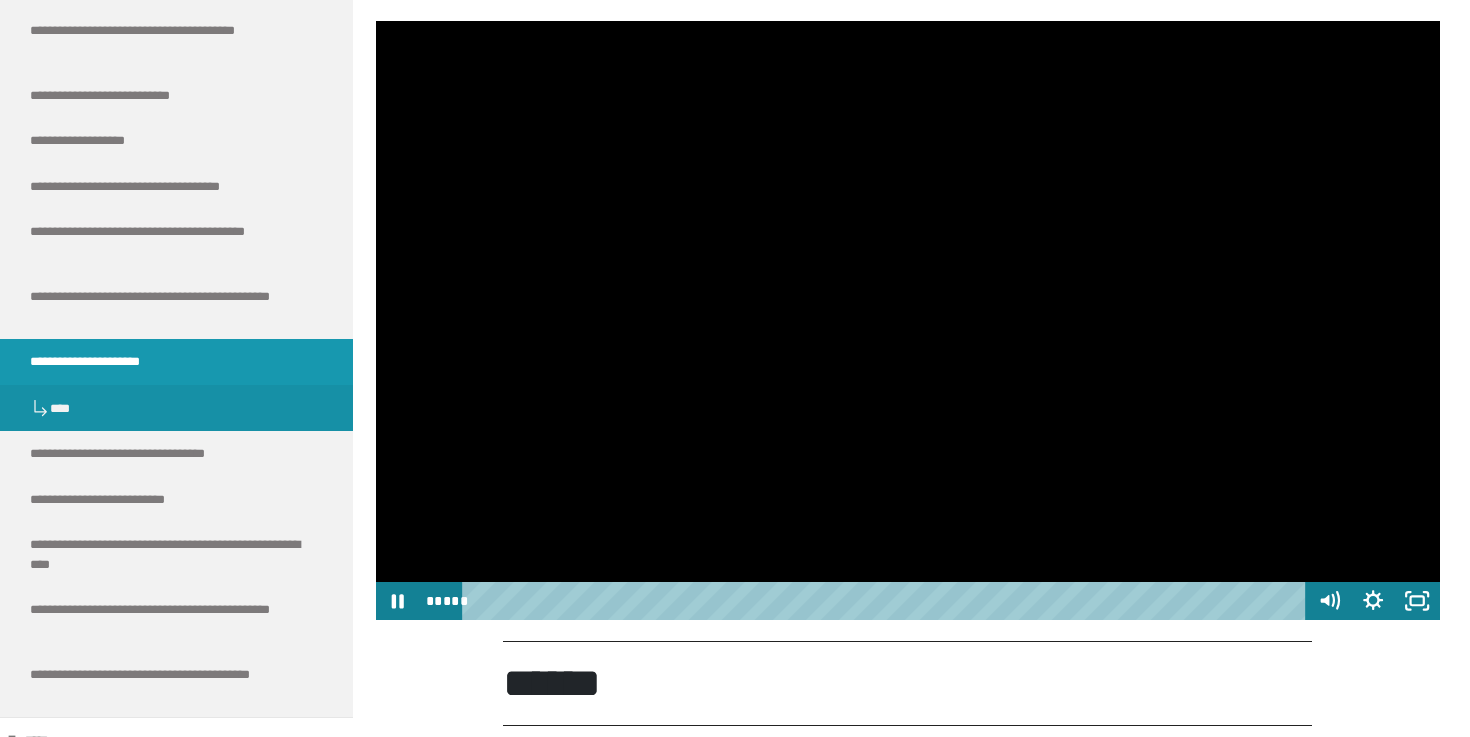 click at bounding box center (908, 320) 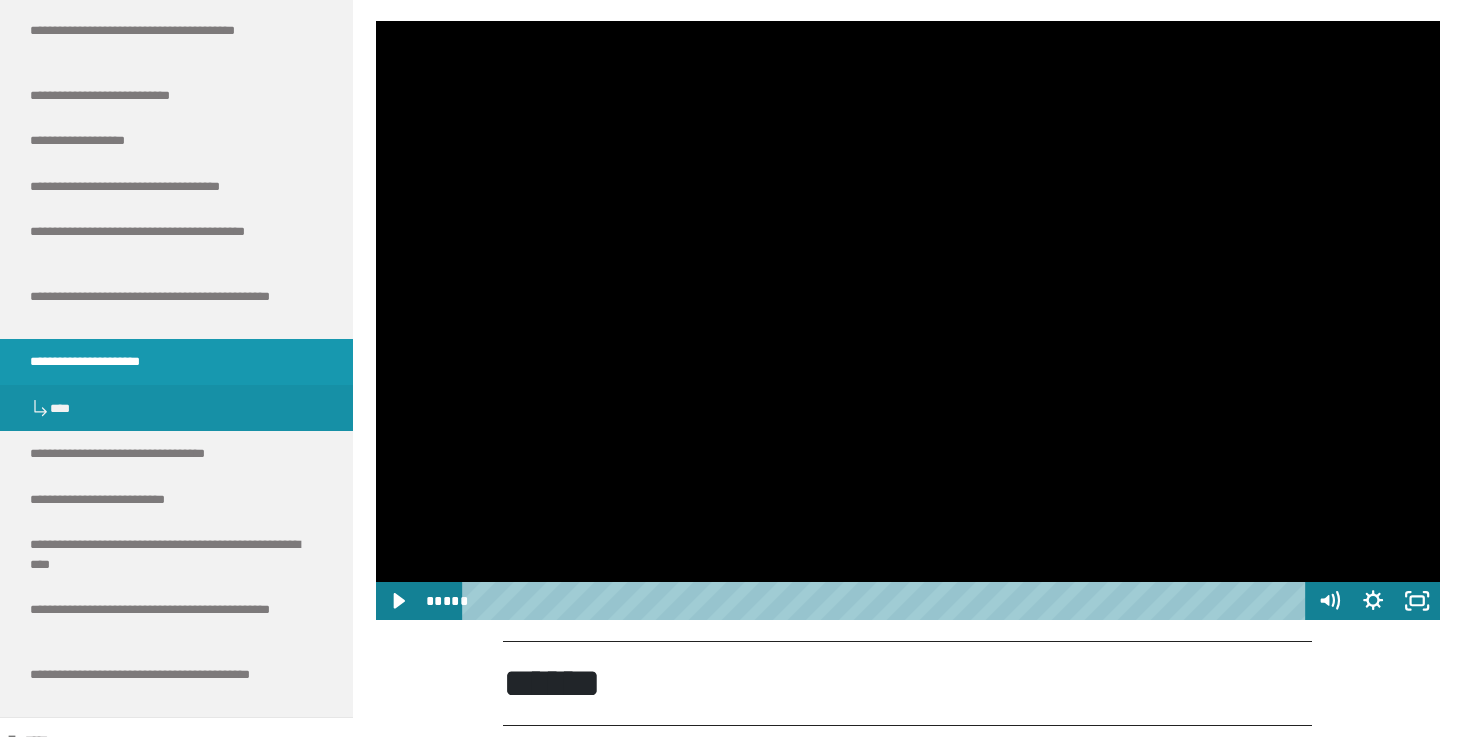 click at bounding box center (908, 320) 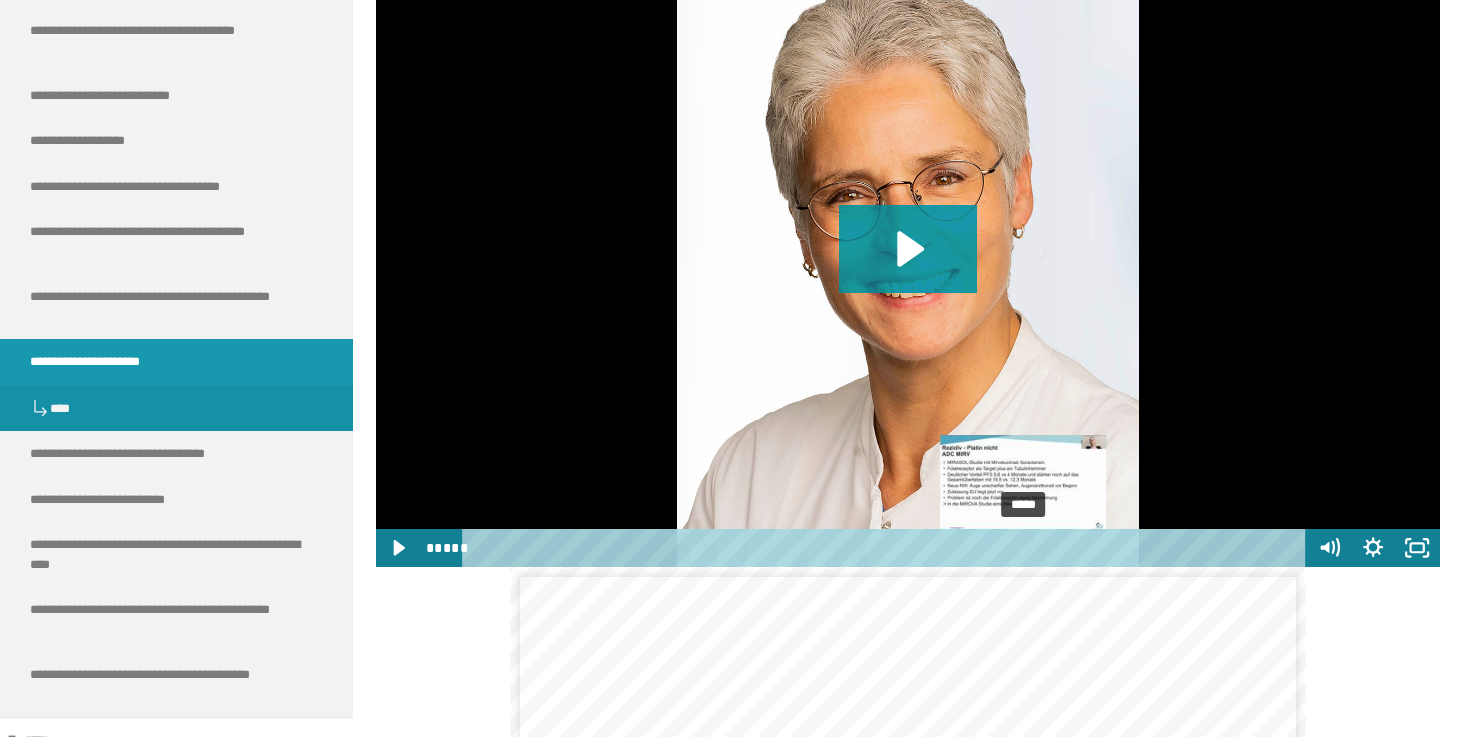 scroll, scrollTop: 2342, scrollLeft: 0, axis: vertical 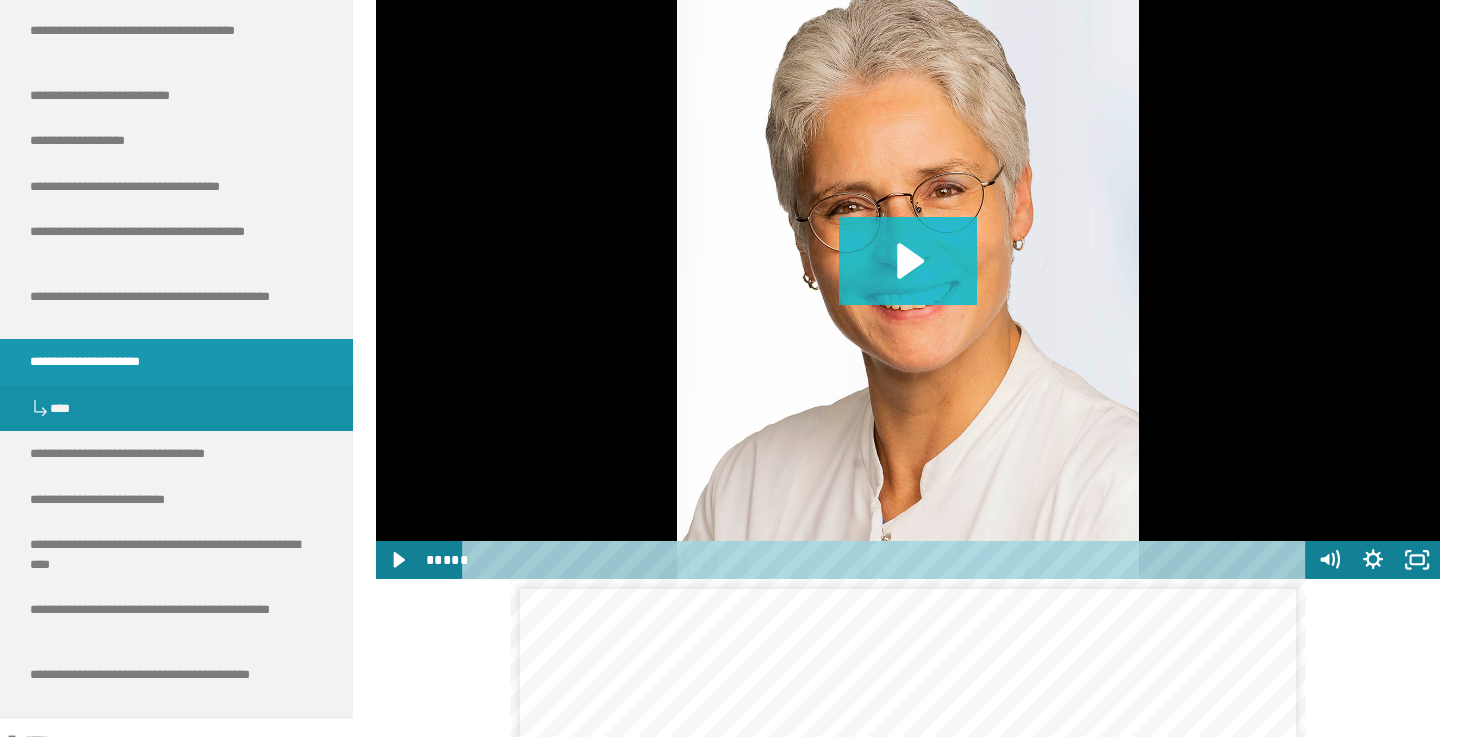click 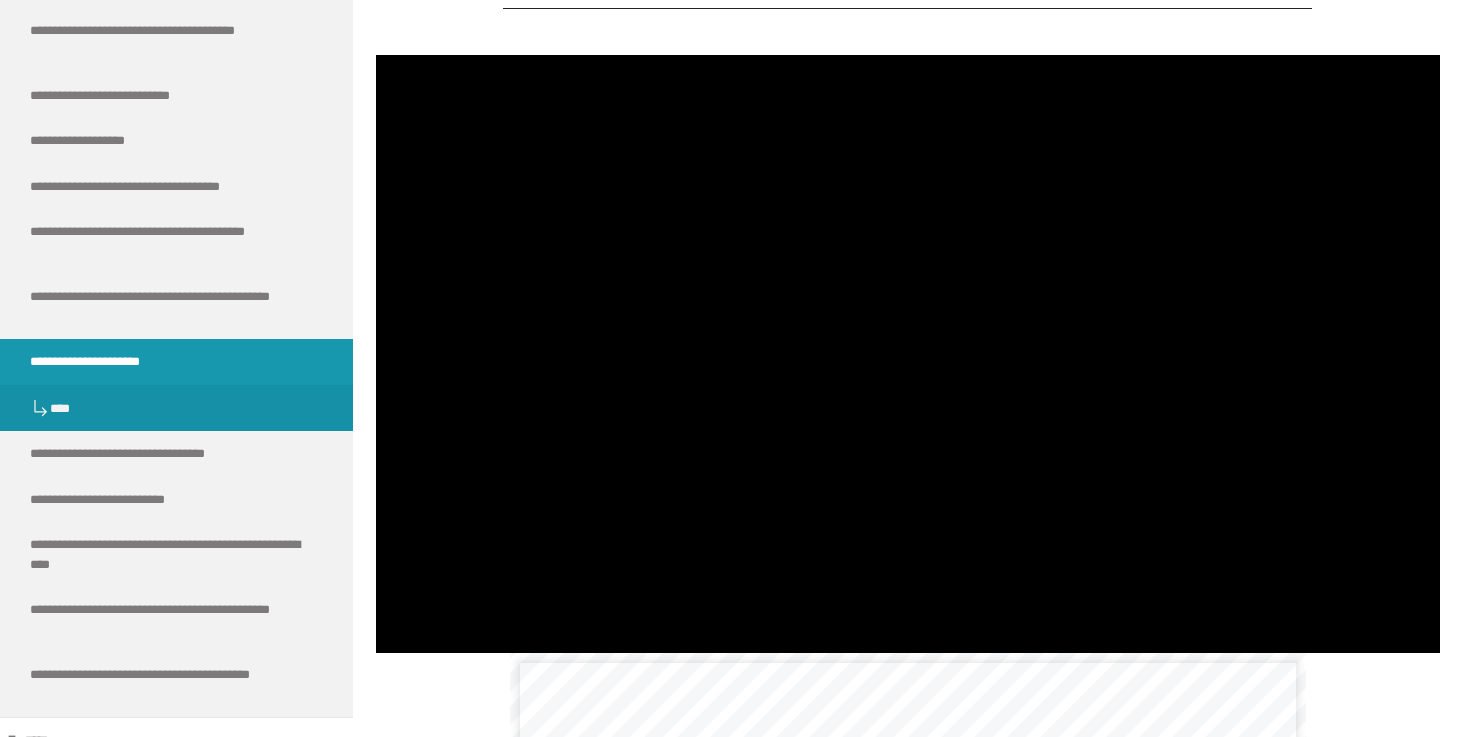 scroll, scrollTop: 2267, scrollLeft: 0, axis: vertical 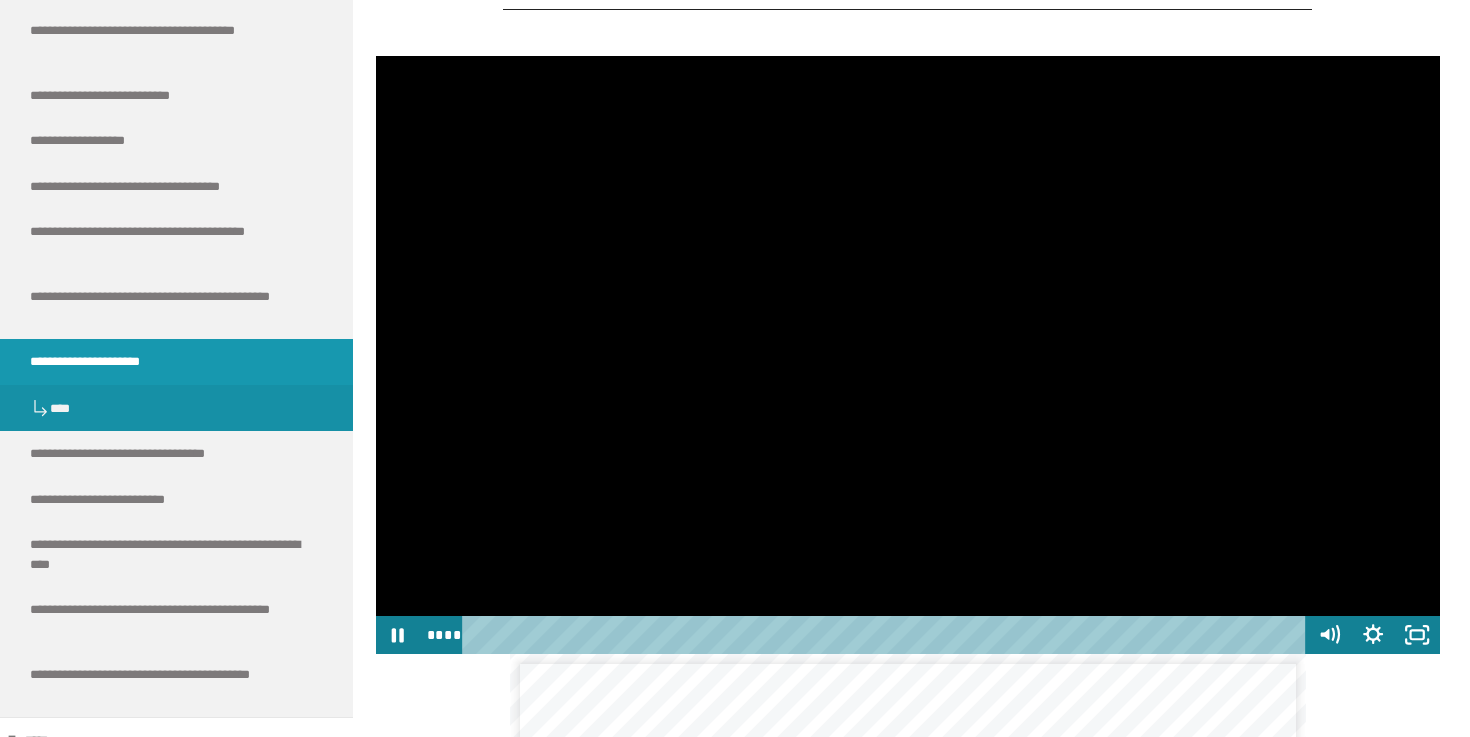 click at bounding box center [908, 355] 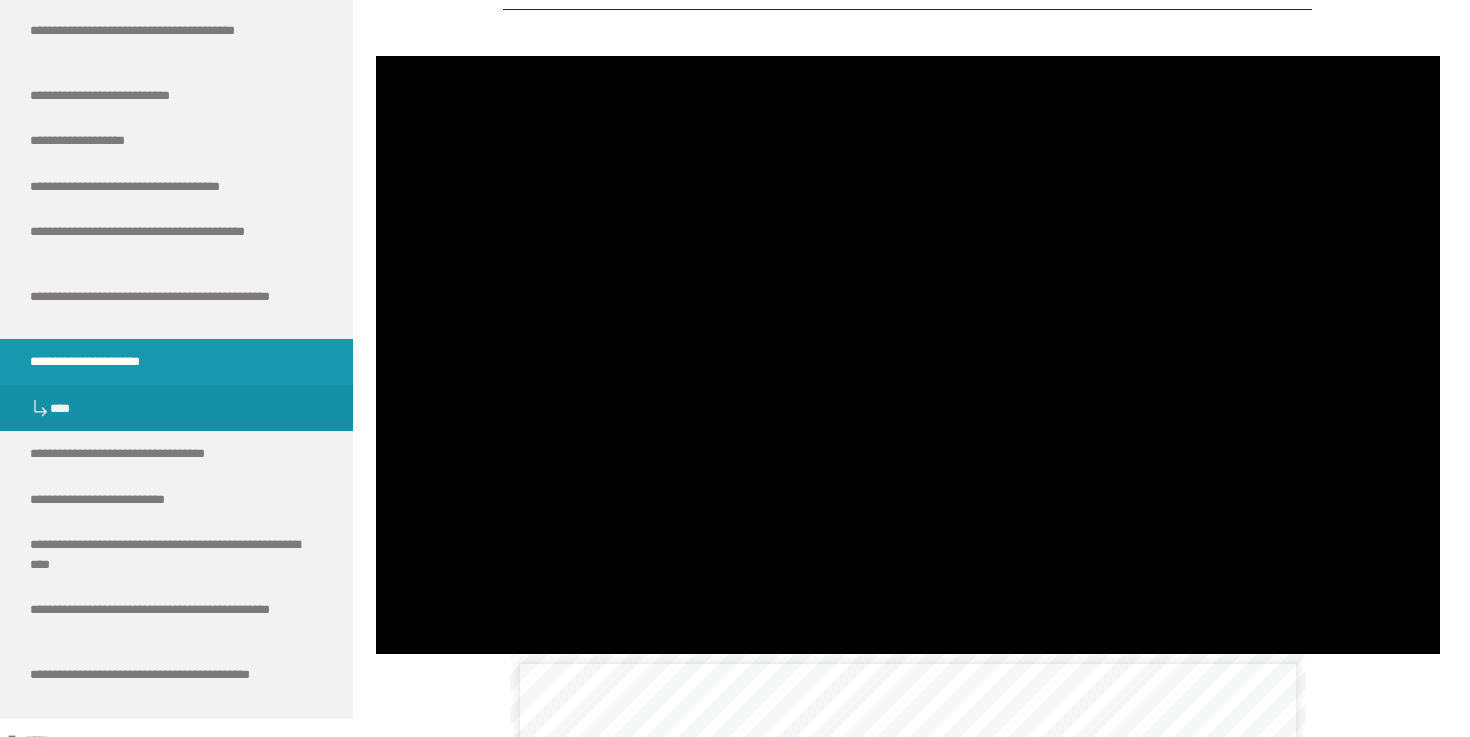 click at bounding box center [908, 355] 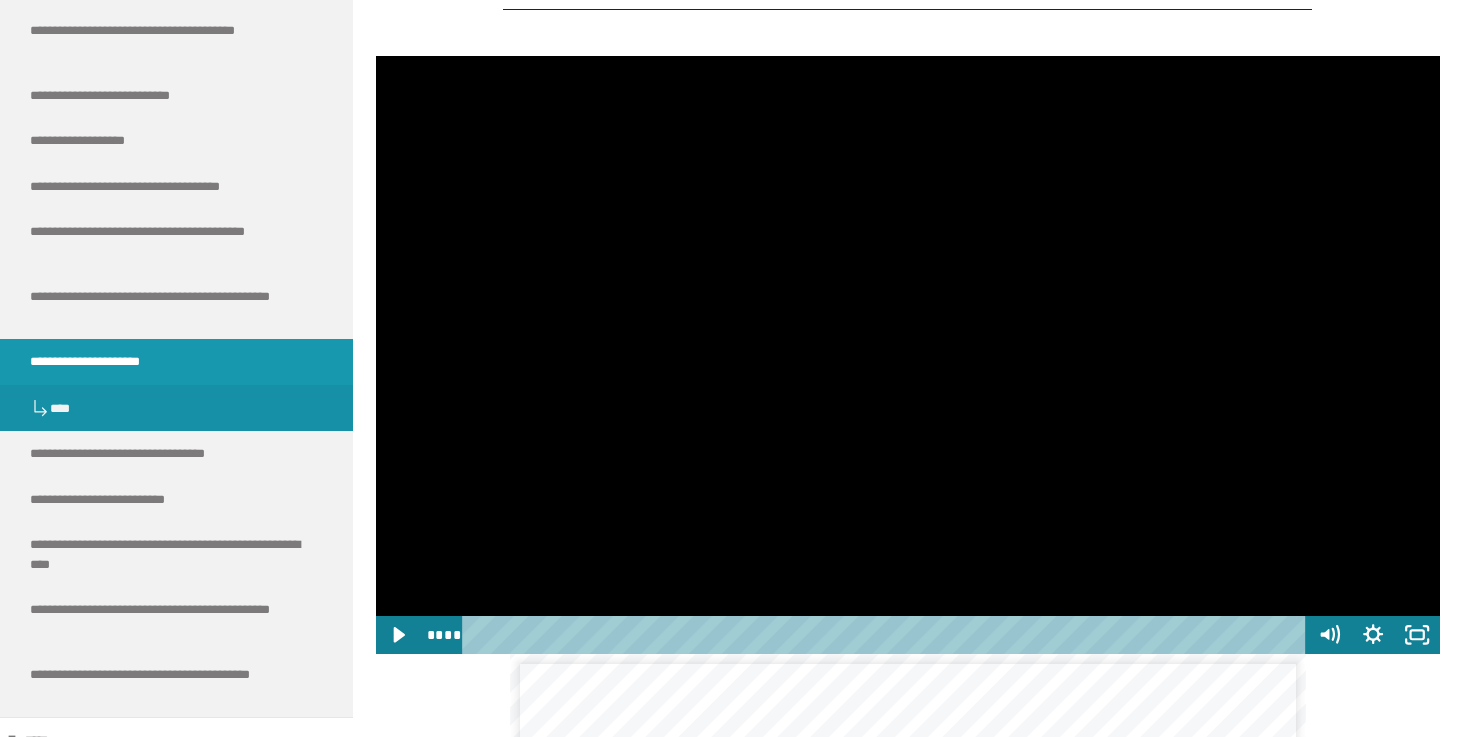 click at bounding box center [908, 355] 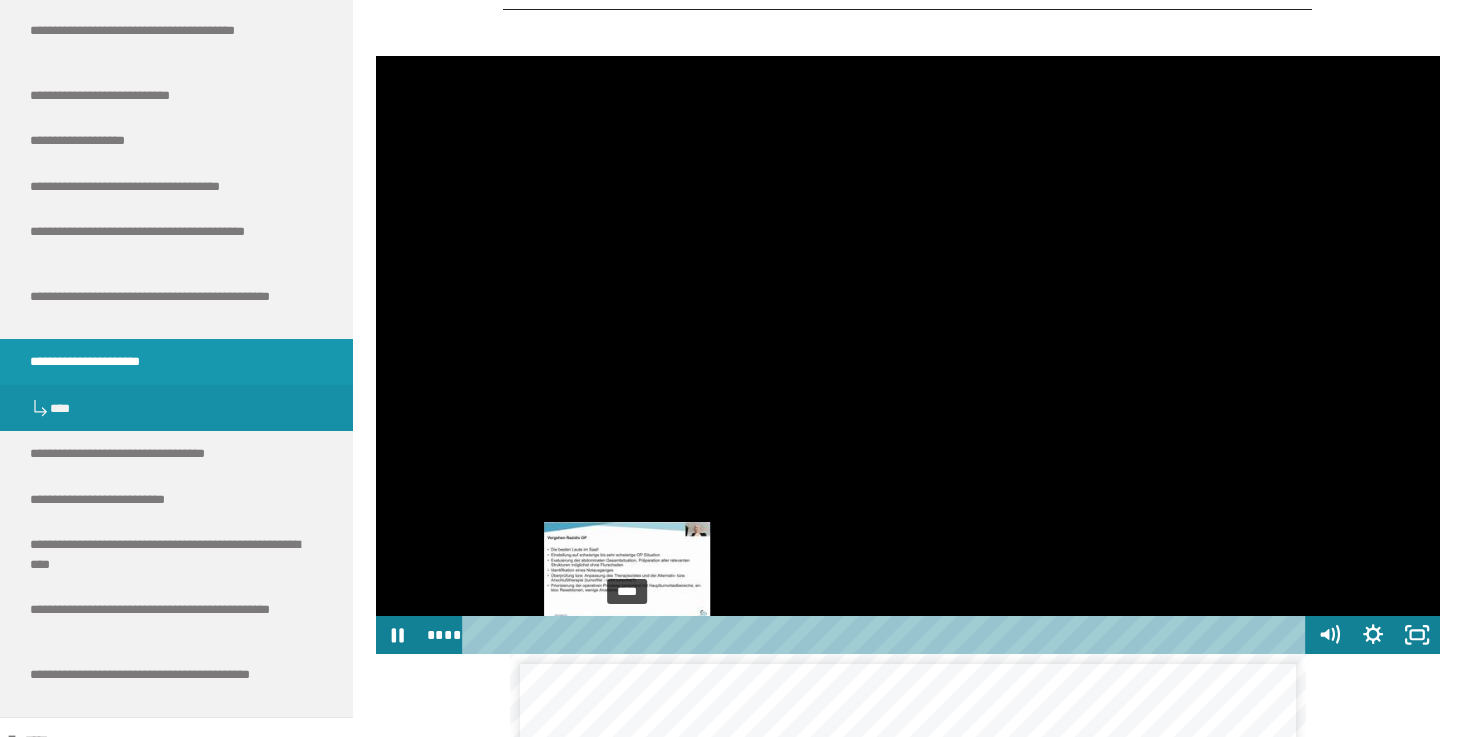 drag, startPoint x: 606, startPoint y: 637, endPoint x: 628, endPoint y: 635, distance: 22.090721 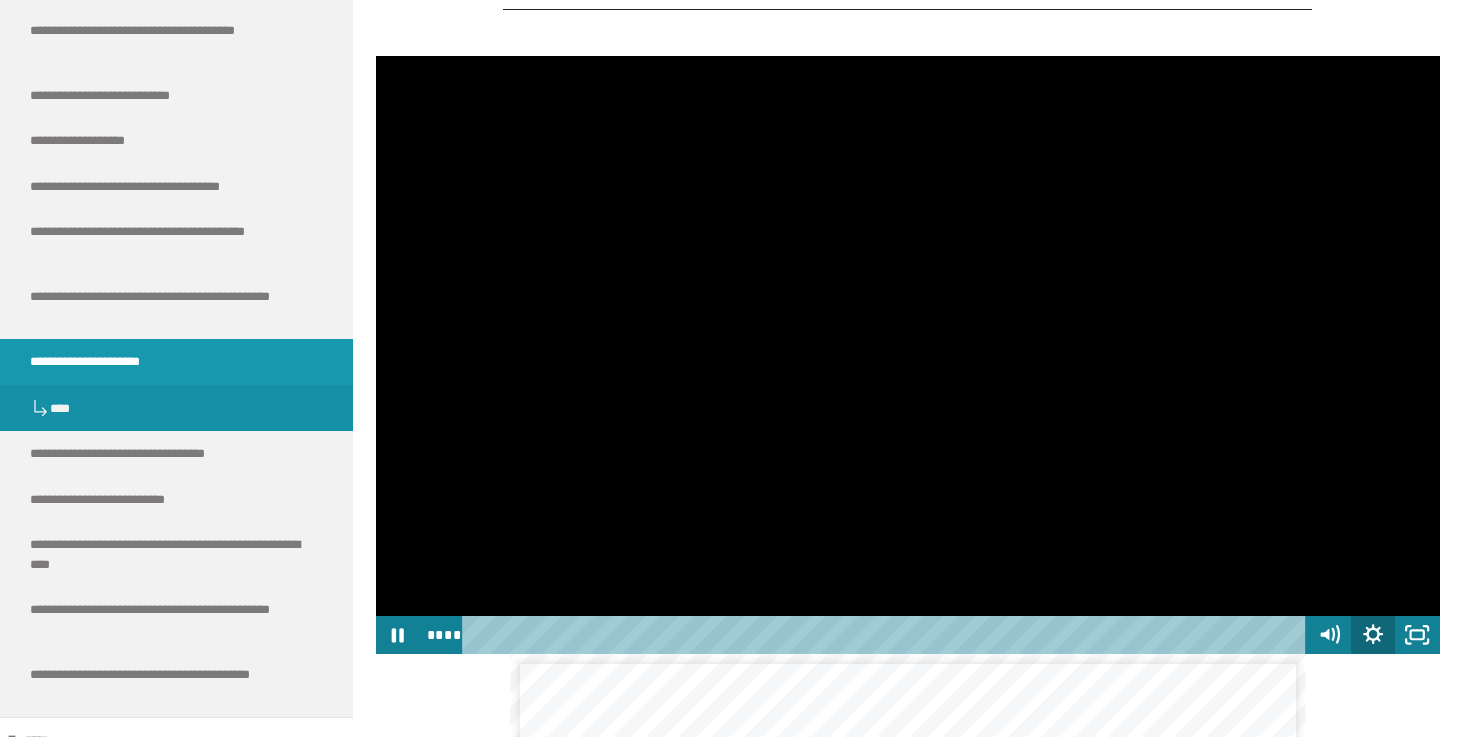 click 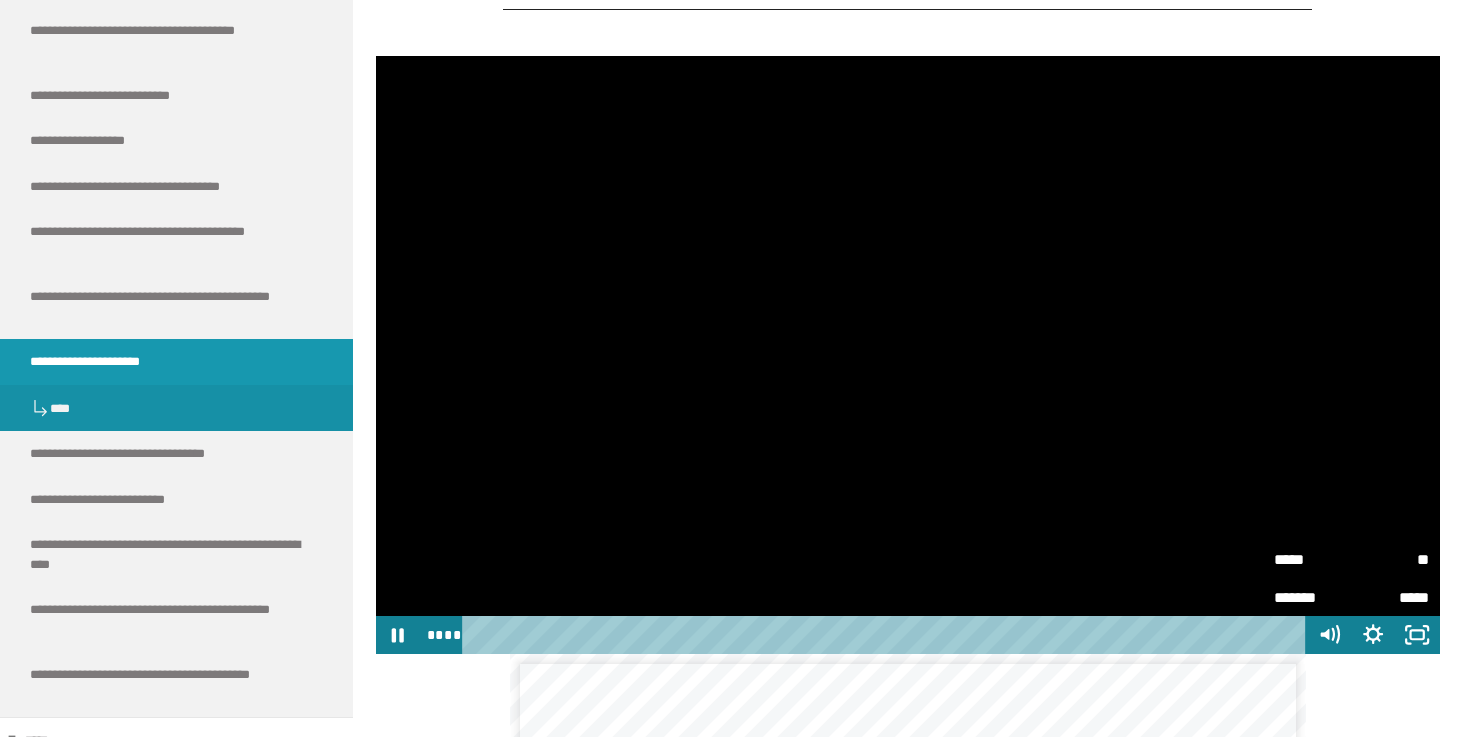 click on "**" at bounding box center (1390, 556) 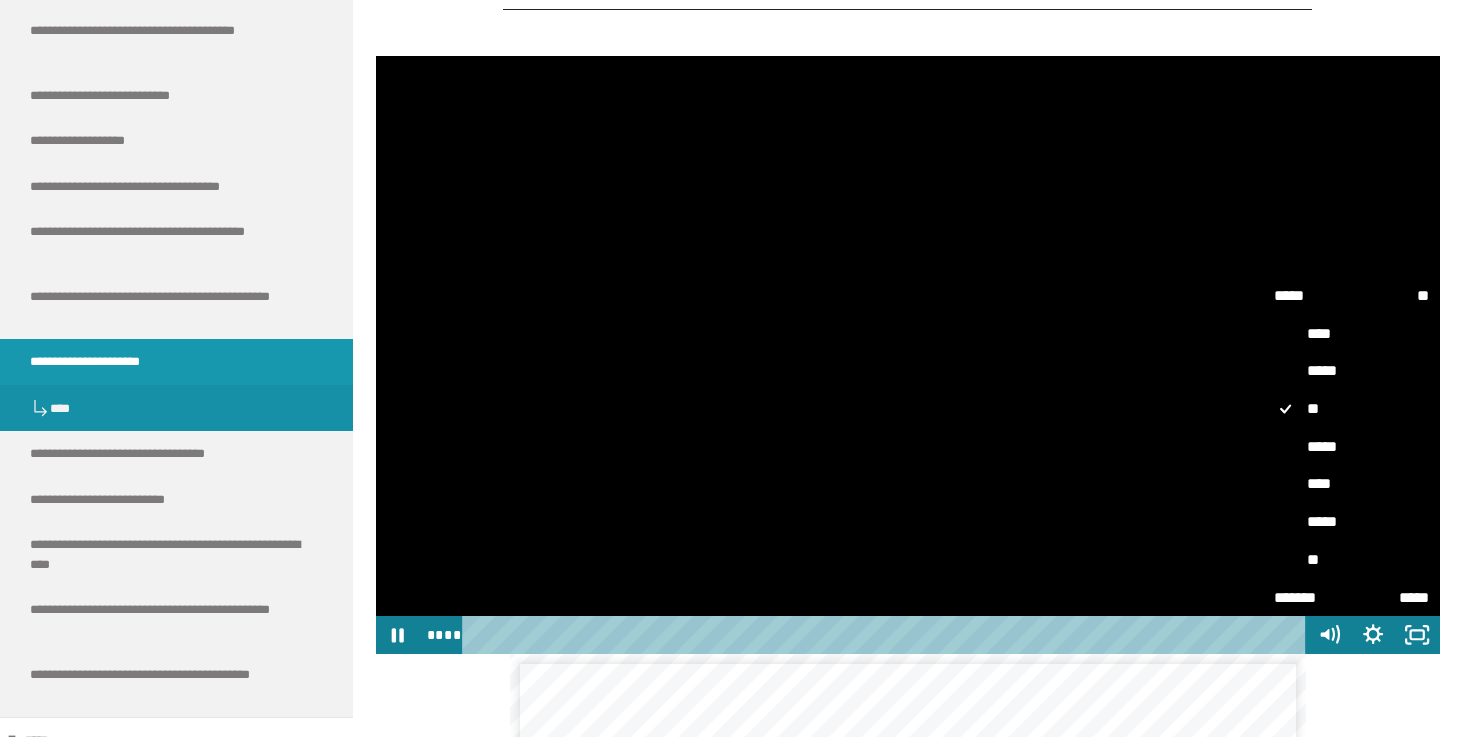 click on "**" at bounding box center [1351, 560] 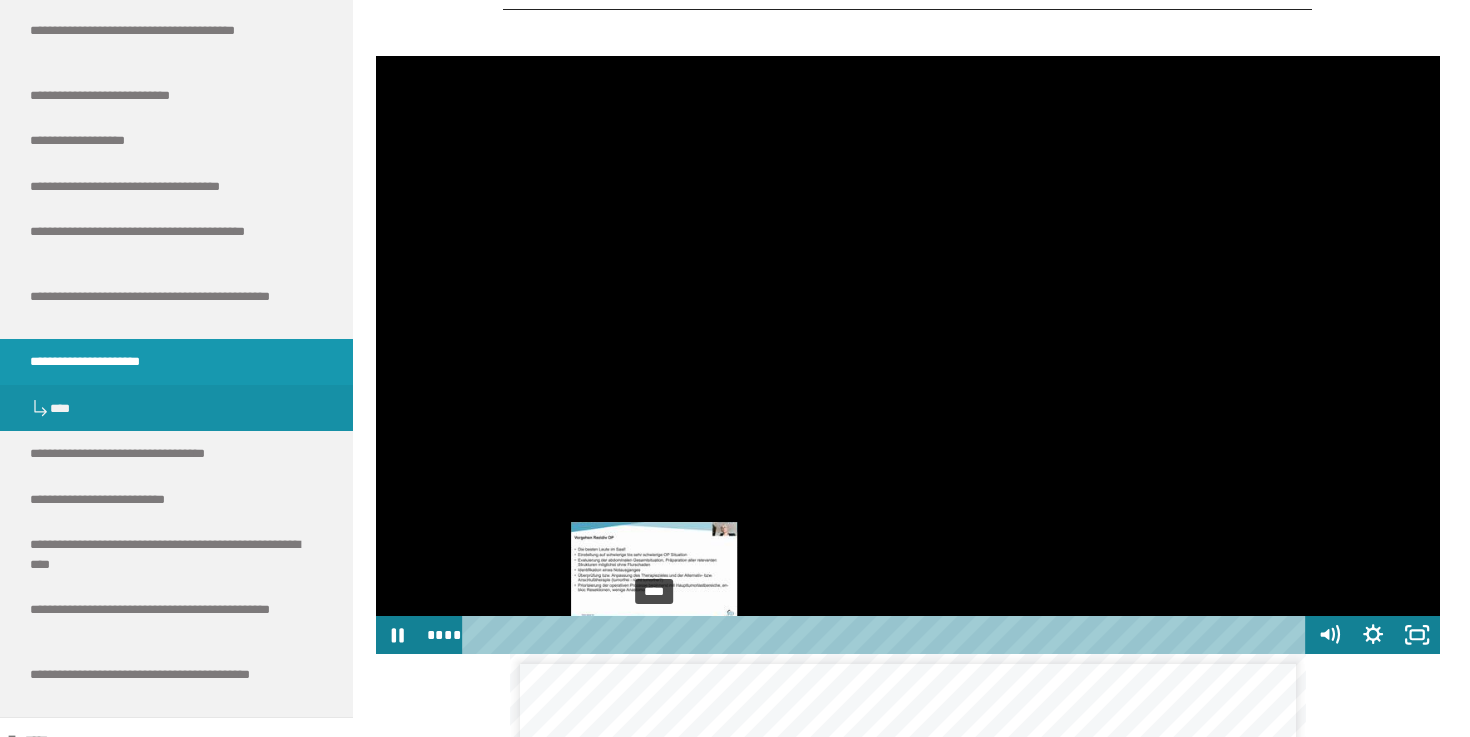 drag, startPoint x: 631, startPoint y: 636, endPoint x: 655, endPoint y: 636, distance: 24 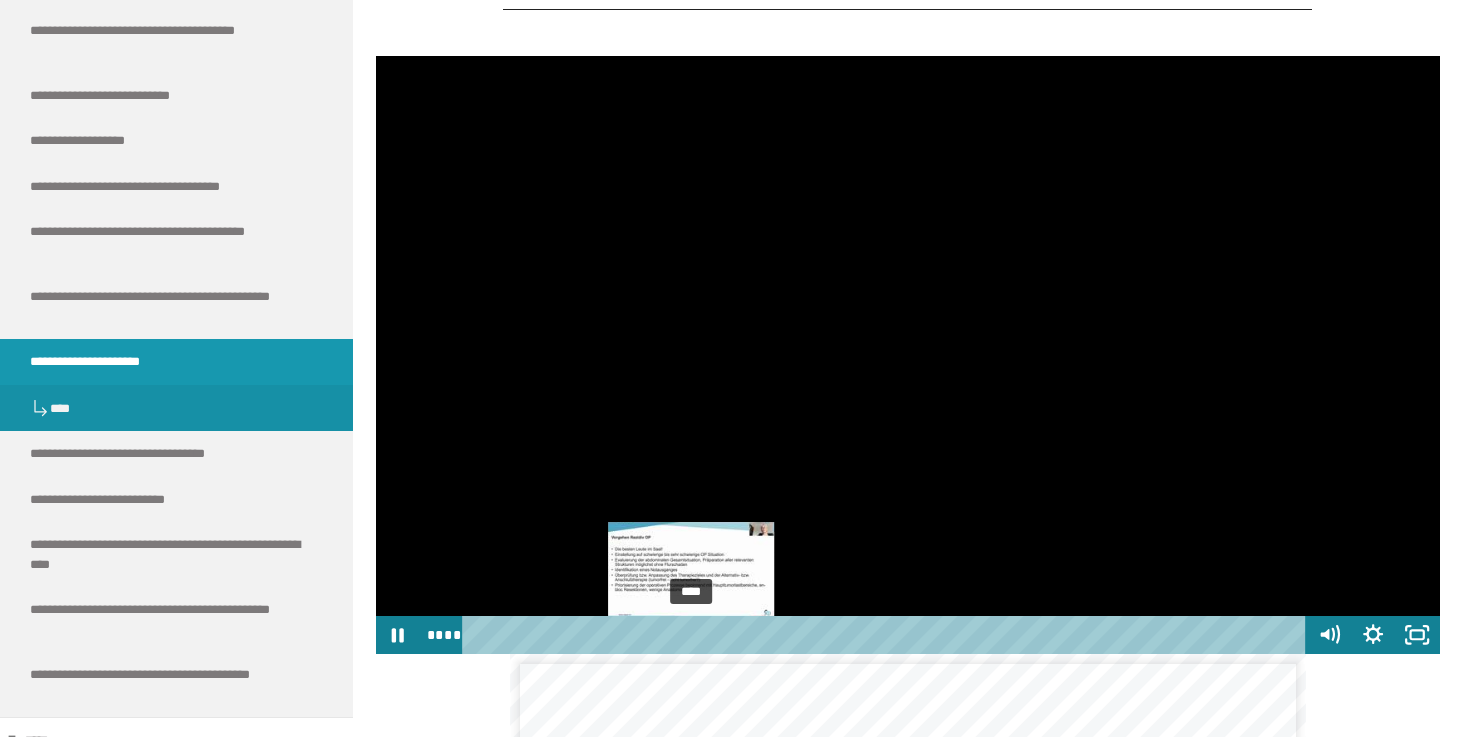 drag, startPoint x: 658, startPoint y: 633, endPoint x: 693, endPoint y: 633, distance: 35 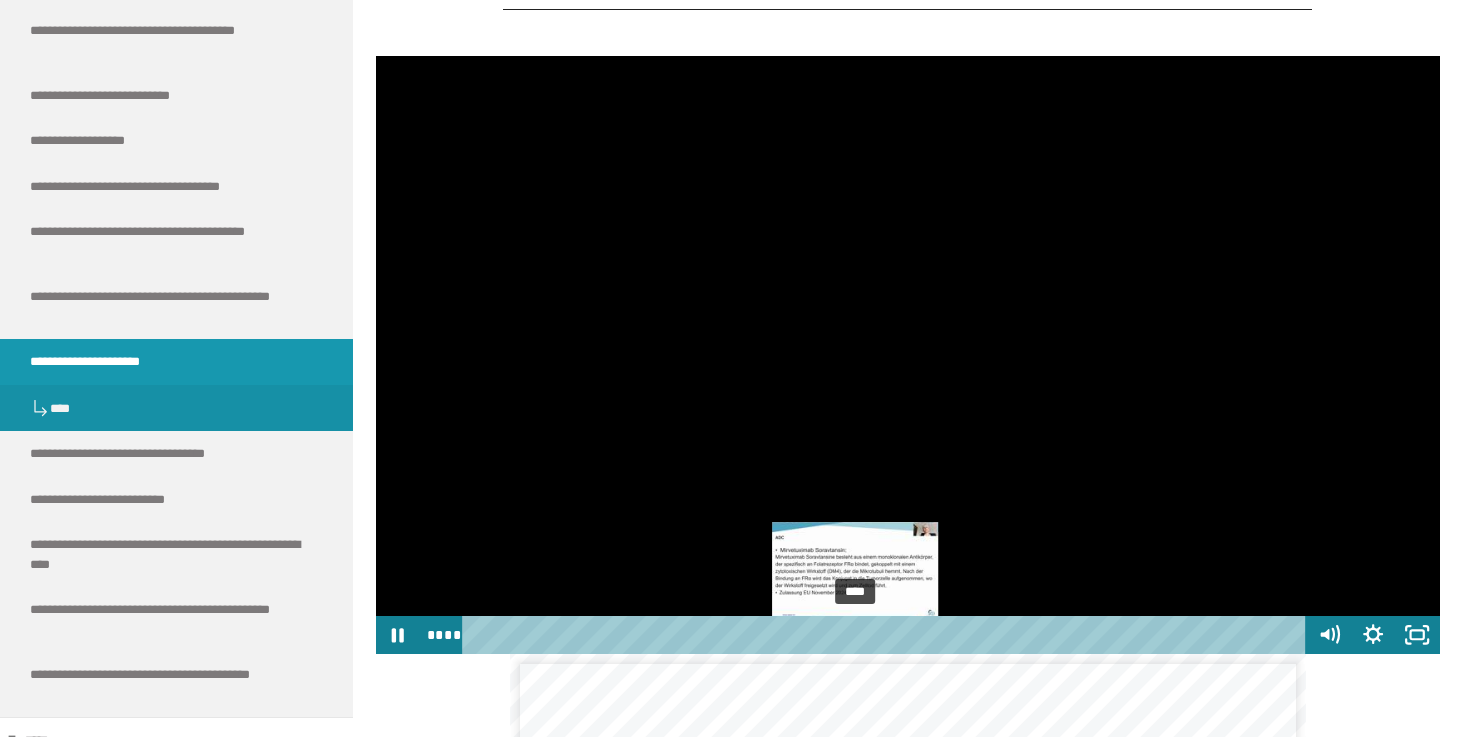drag, startPoint x: 917, startPoint y: 638, endPoint x: 856, endPoint y: 637, distance: 61.008198 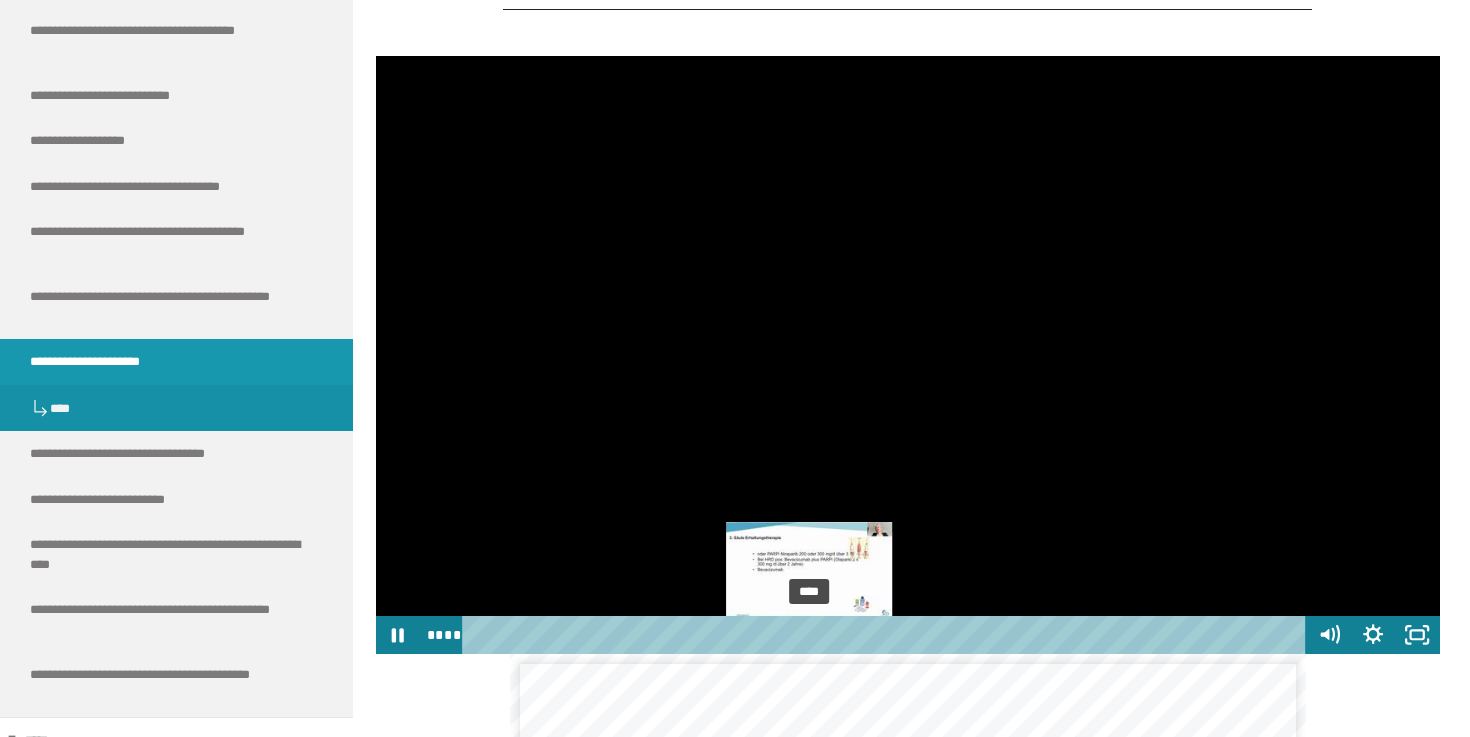 drag, startPoint x: 856, startPoint y: 637, endPoint x: 797, endPoint y: 637, distance: 59 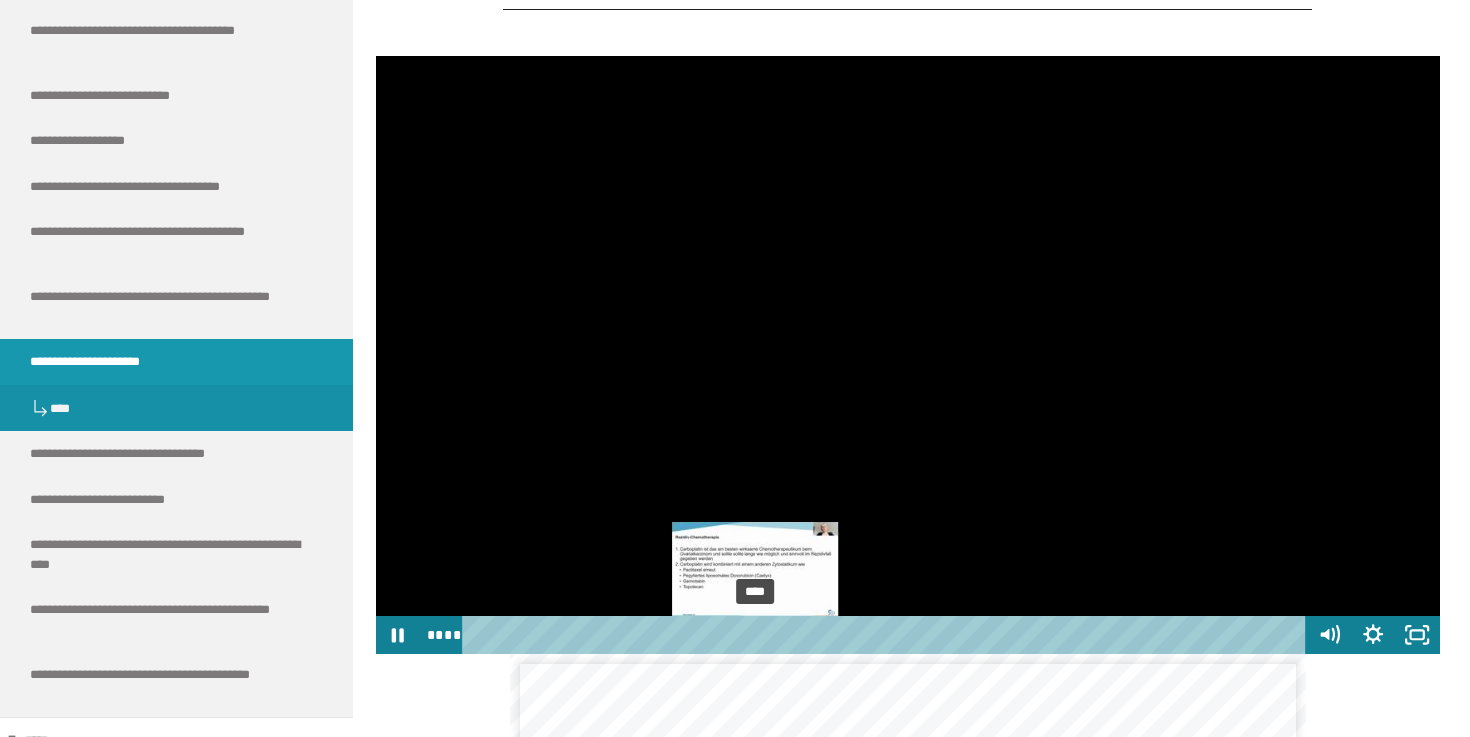 drag, startPoint x: 797, startPoint y: 637, endPoint x: 756, endPoint y: 637, distance: 41 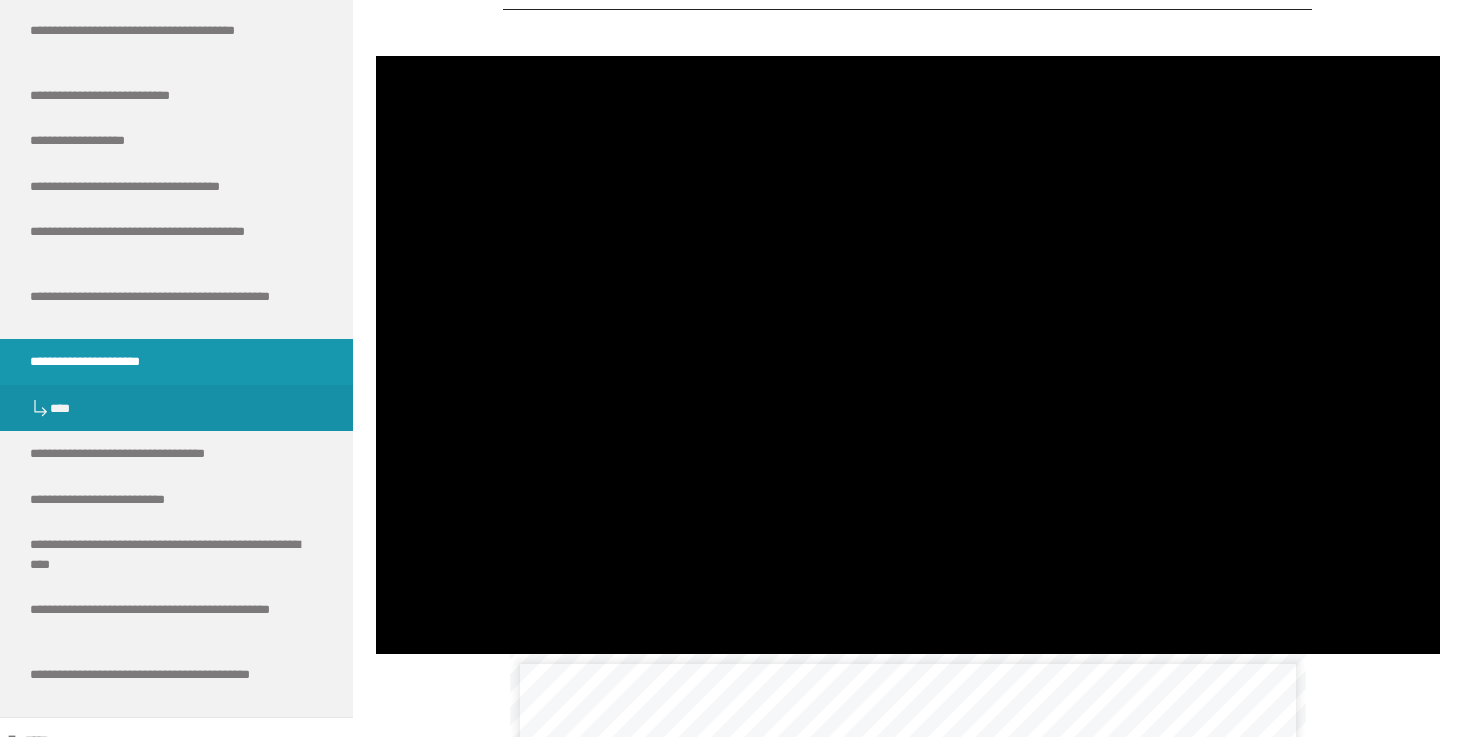 click at bounding box center [908, 355] 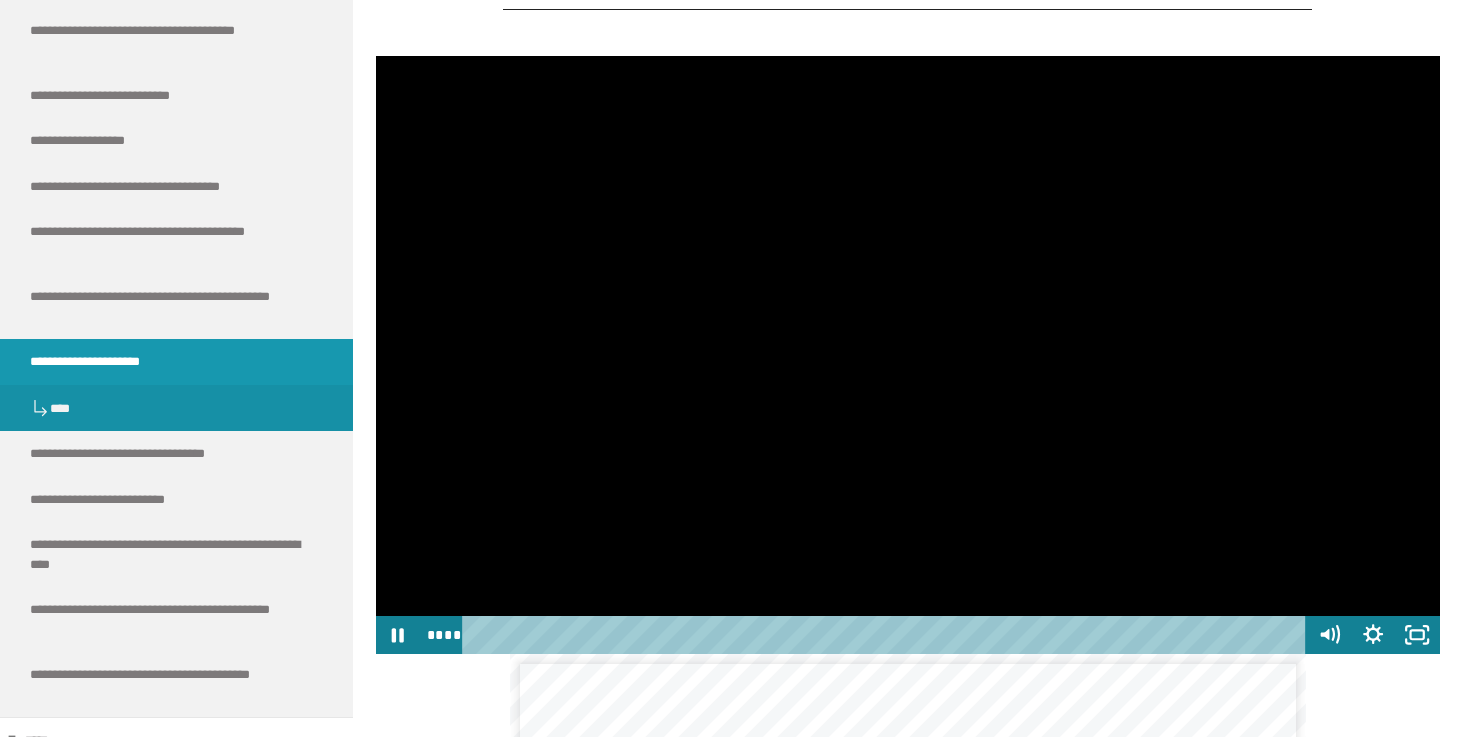click at bounding box center [908, 355] 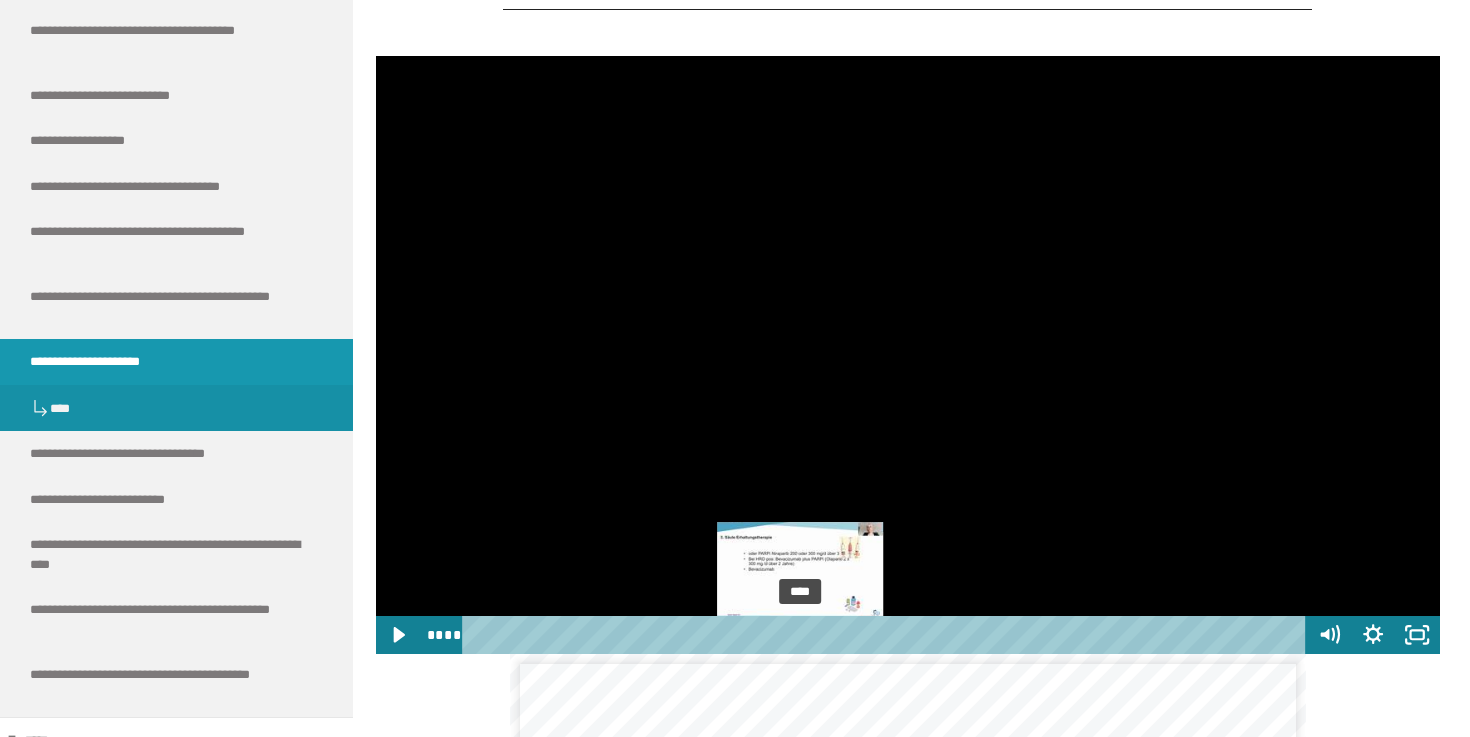 drag, startPoint x: 831, startPoint y: 634, endPoint x: 801, endPoint y: 638, distance: 30.265491 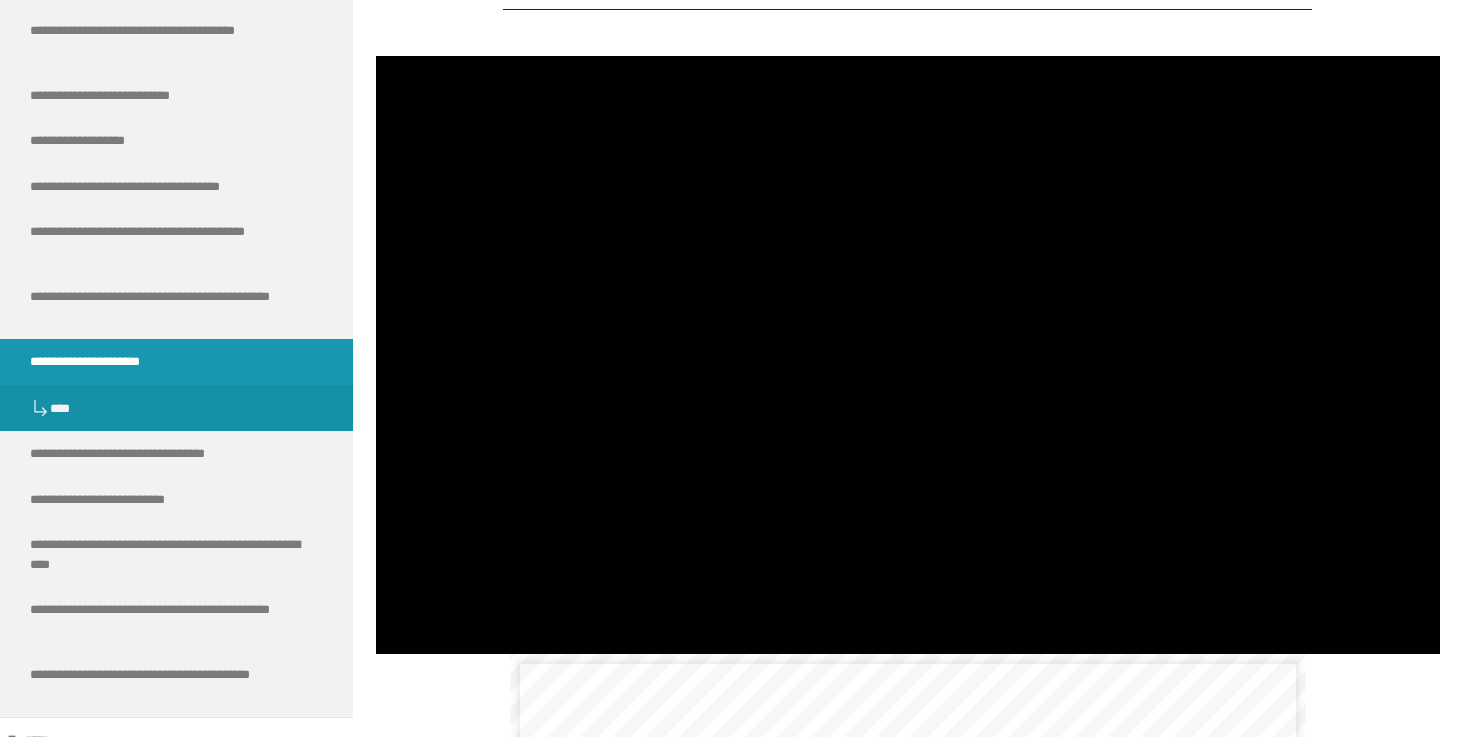 click at bounding box center [908, 355] 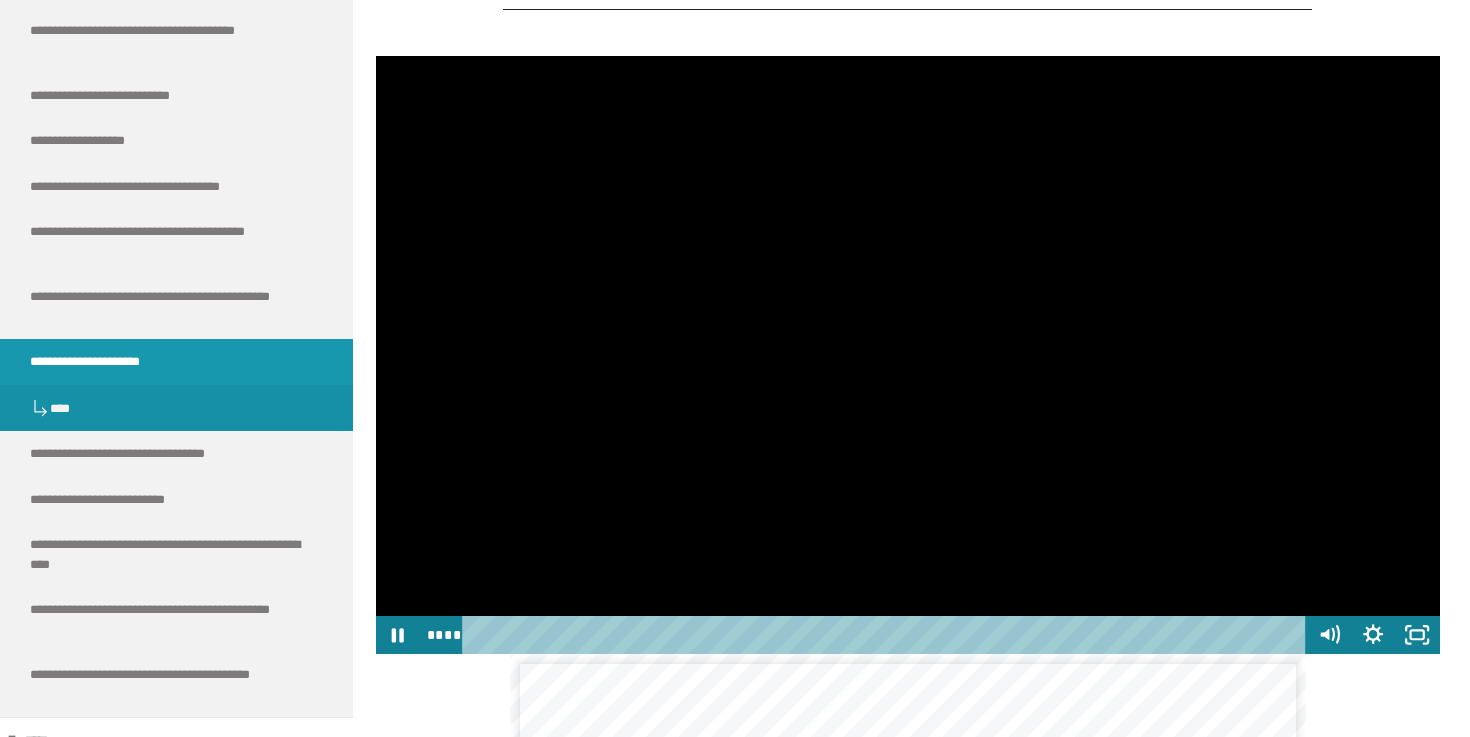 click at bounding box center [908, 355] 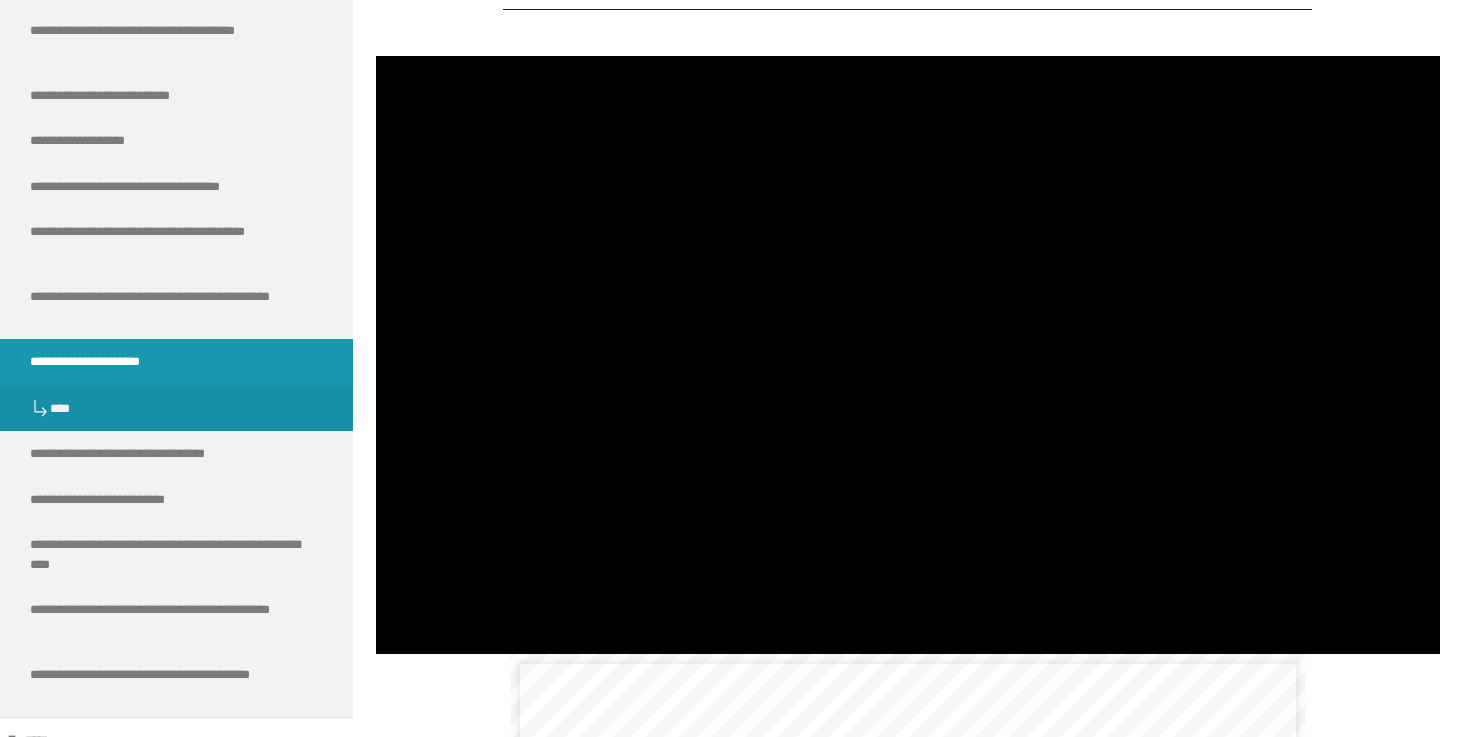 click at bounding box center (908, 355) 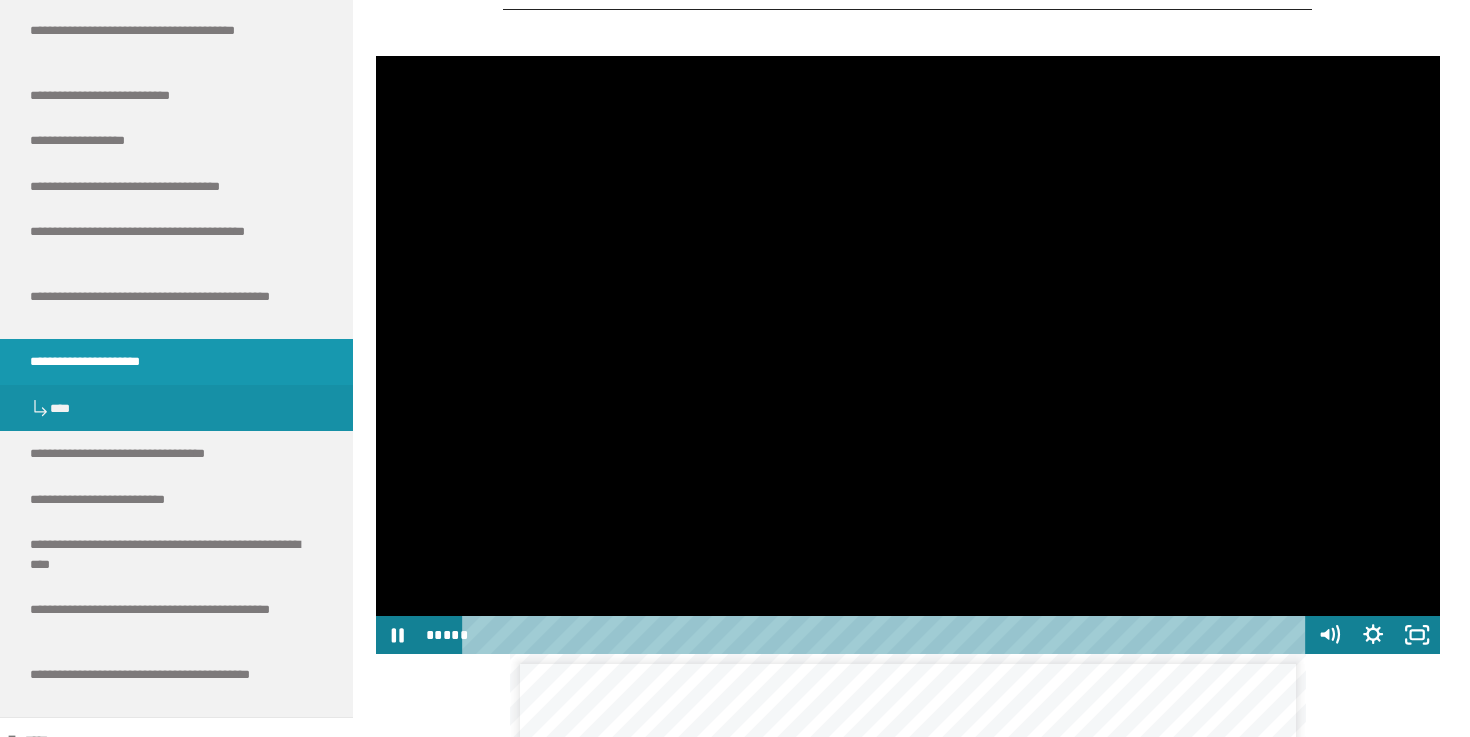 click at bounding box center [908, 355] 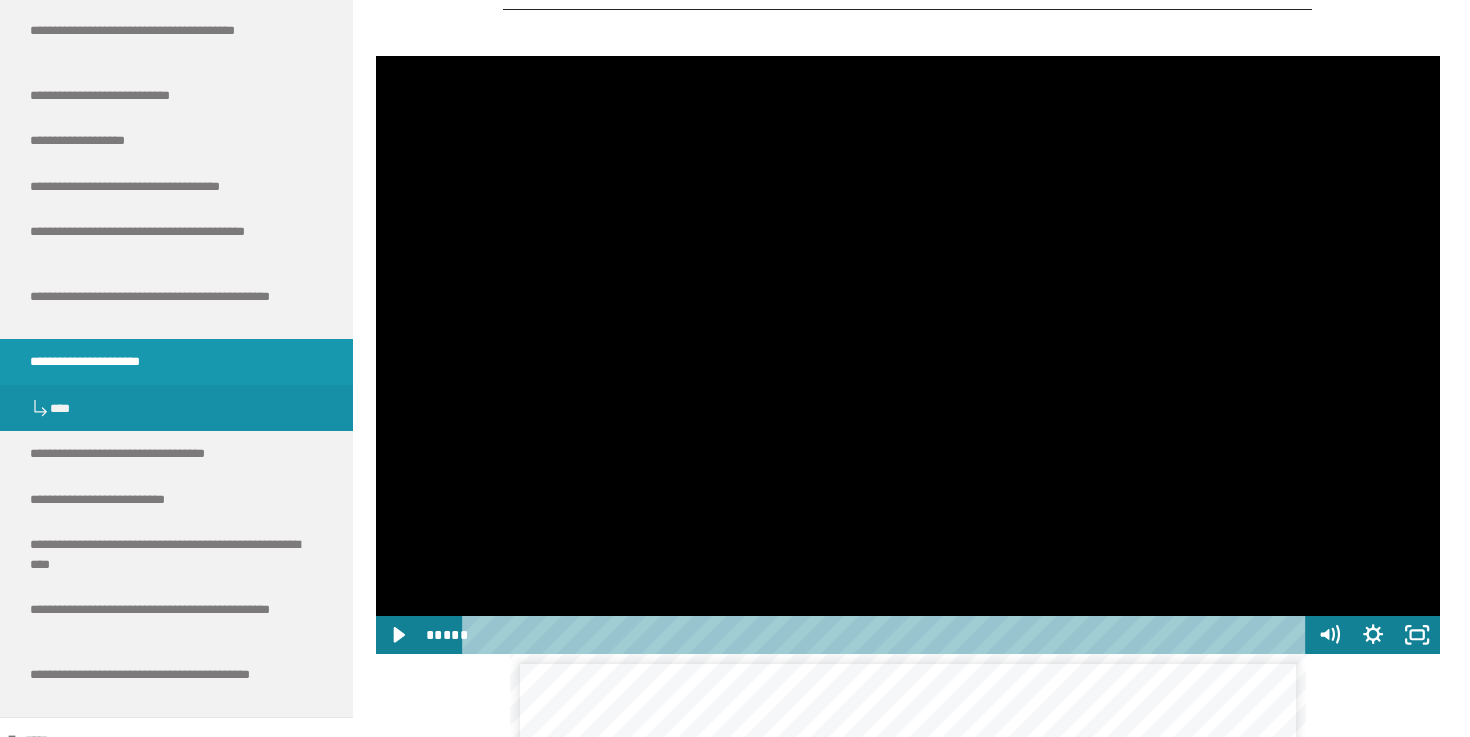 click on "**********" at bounding box center [908, 976] 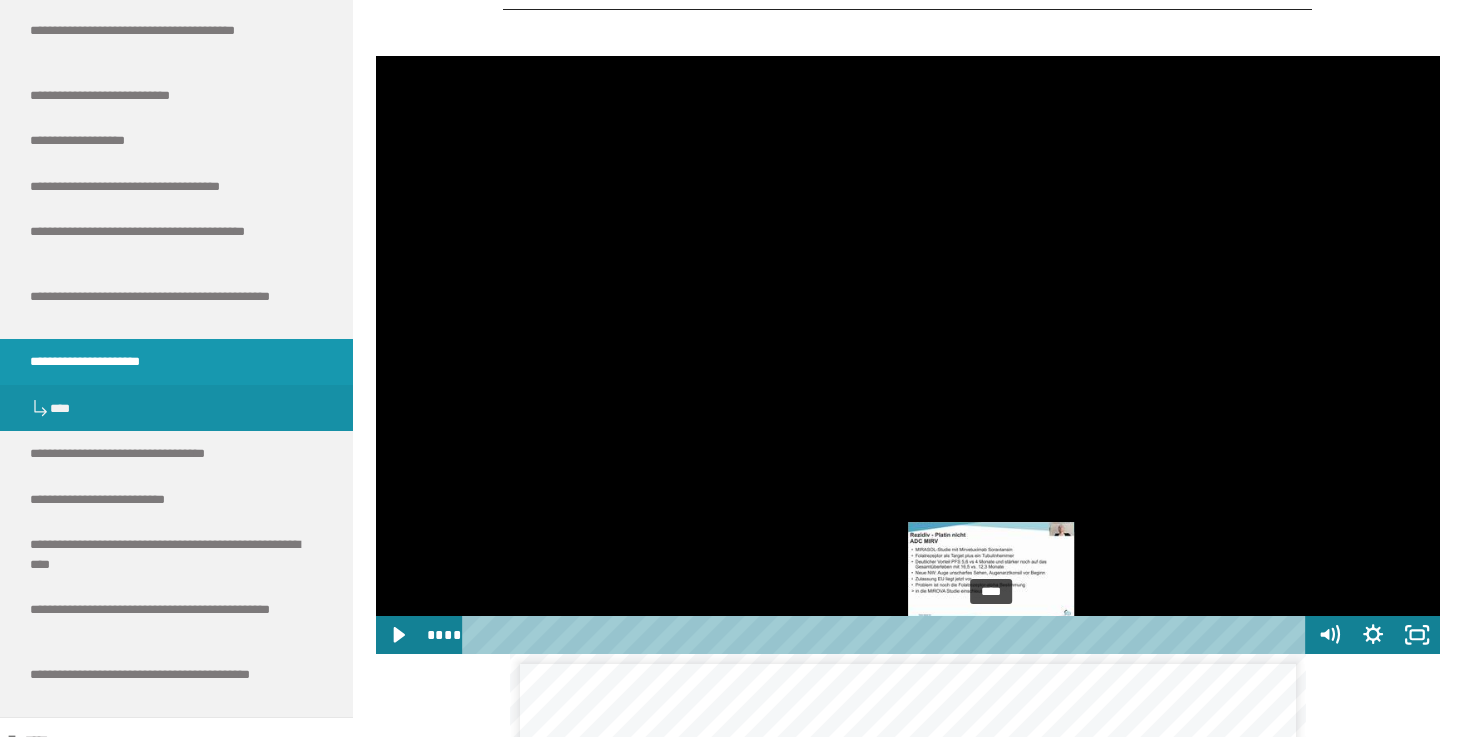 click on "****" at bounding box center (887, 635) 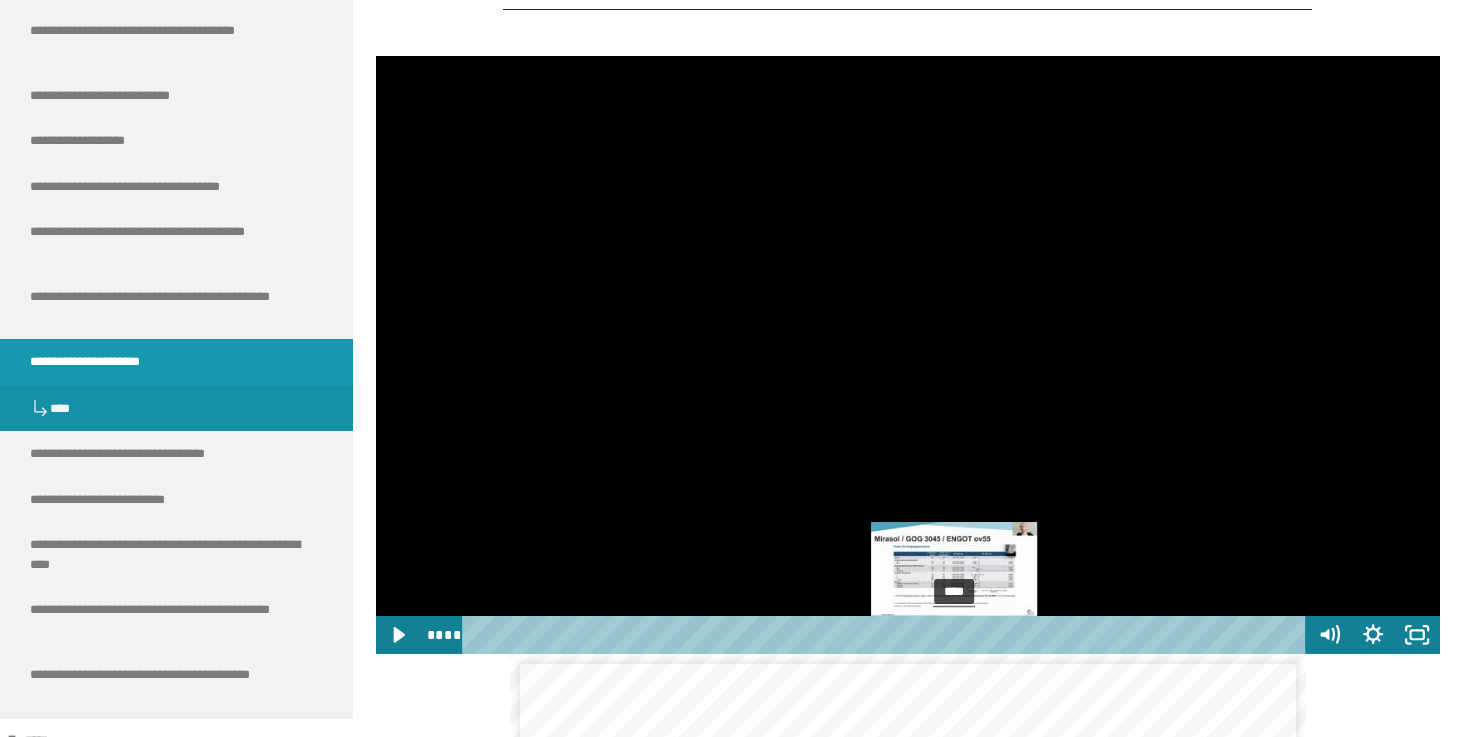drag, startPoint x: 994, startPoint y: 634, endPoint x: 955, endPoint y: 634, distance: 39 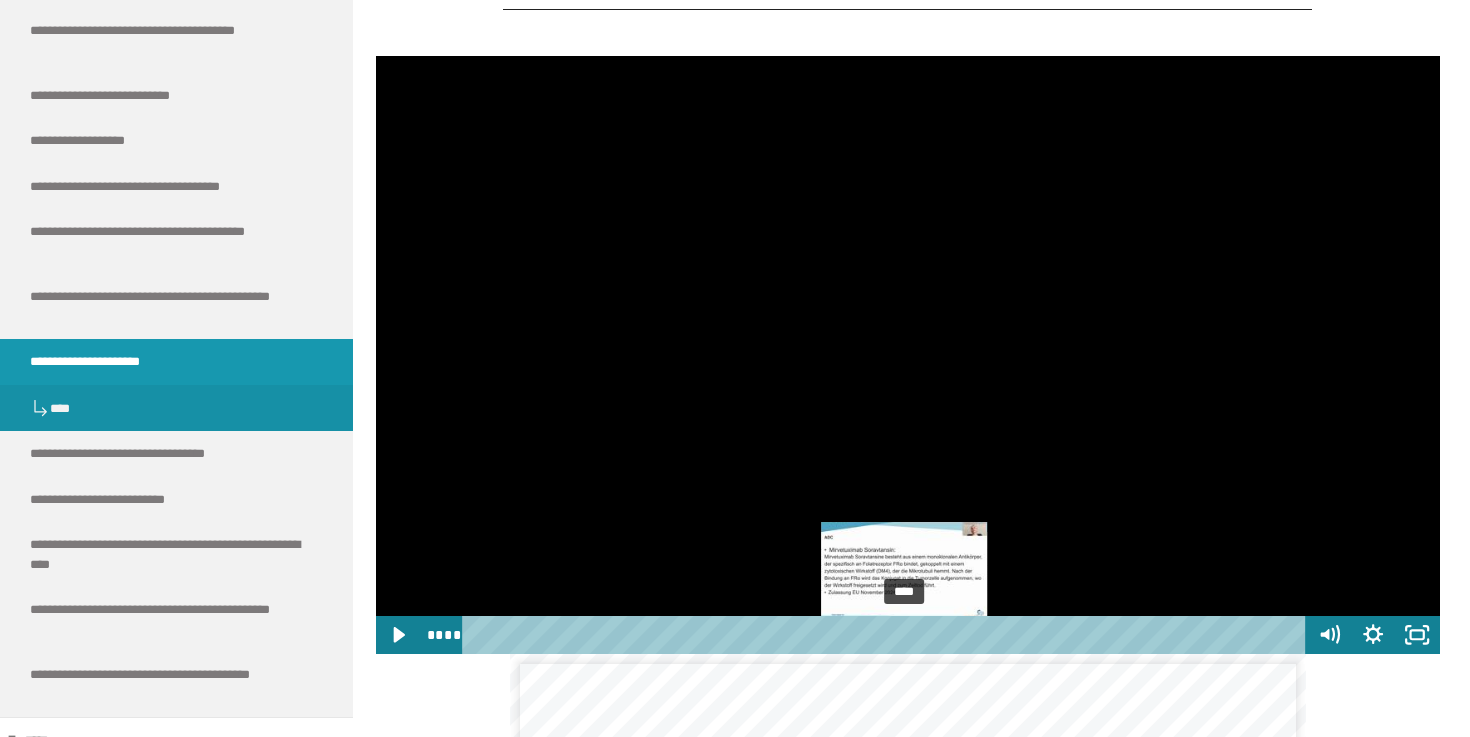 drag, startPoint x: 955, startPoint y: 634, endPoint x: 905, endPoint y: 635, distance: 50.01 